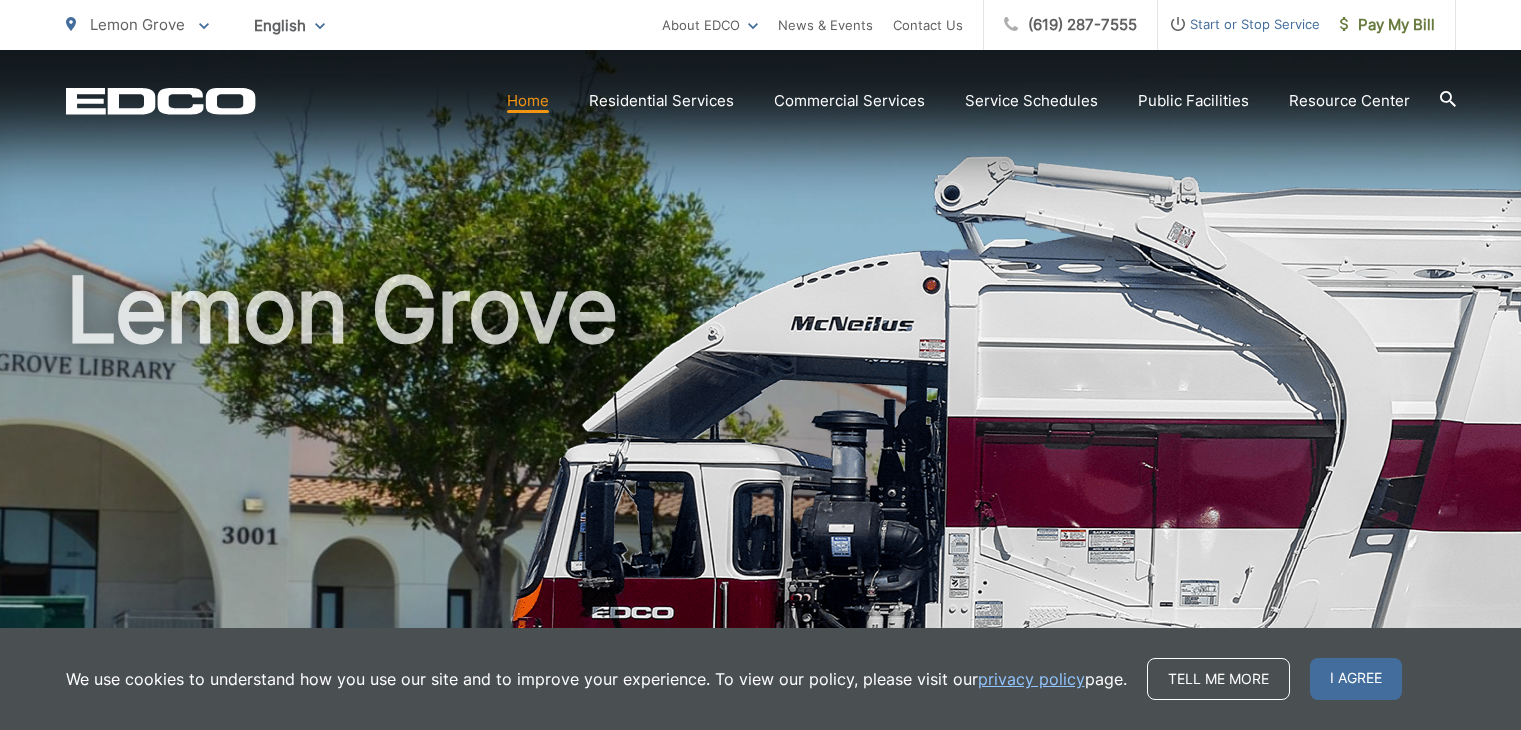 scroll, scrollTop: 0, scrollLeft: 0, axis: both 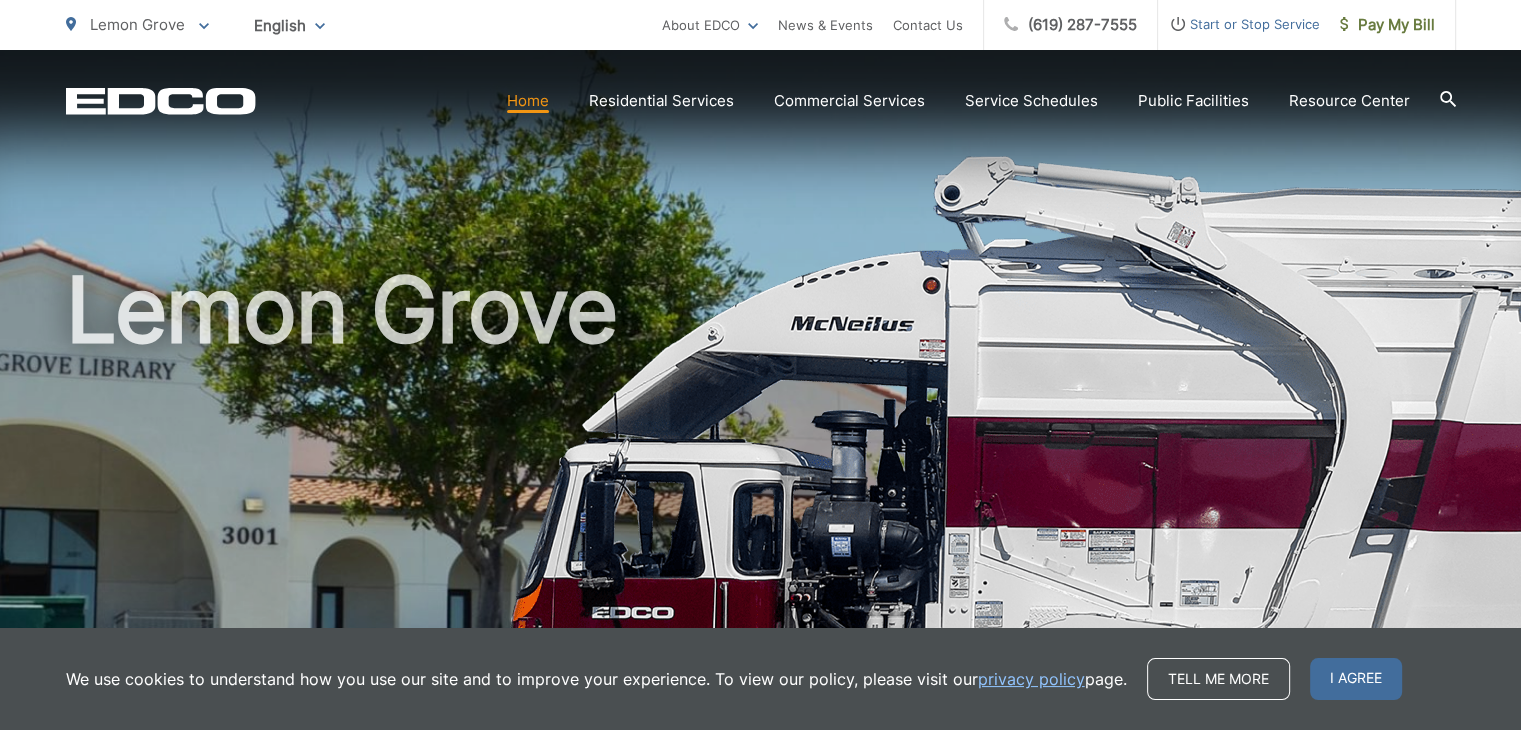 click on "Lemon Grove" at bounding box center (761, 462) 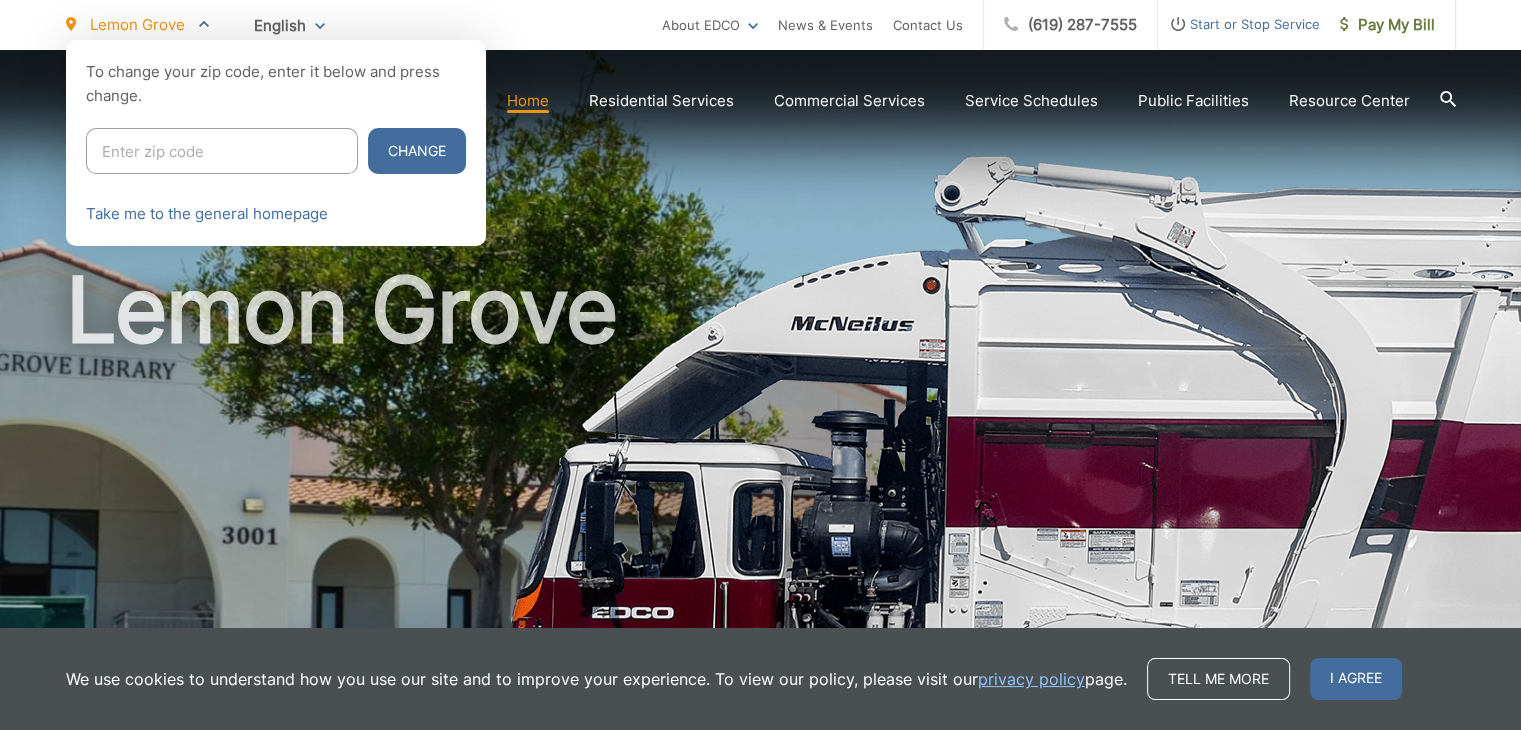 click at bounding box center (760, 405) 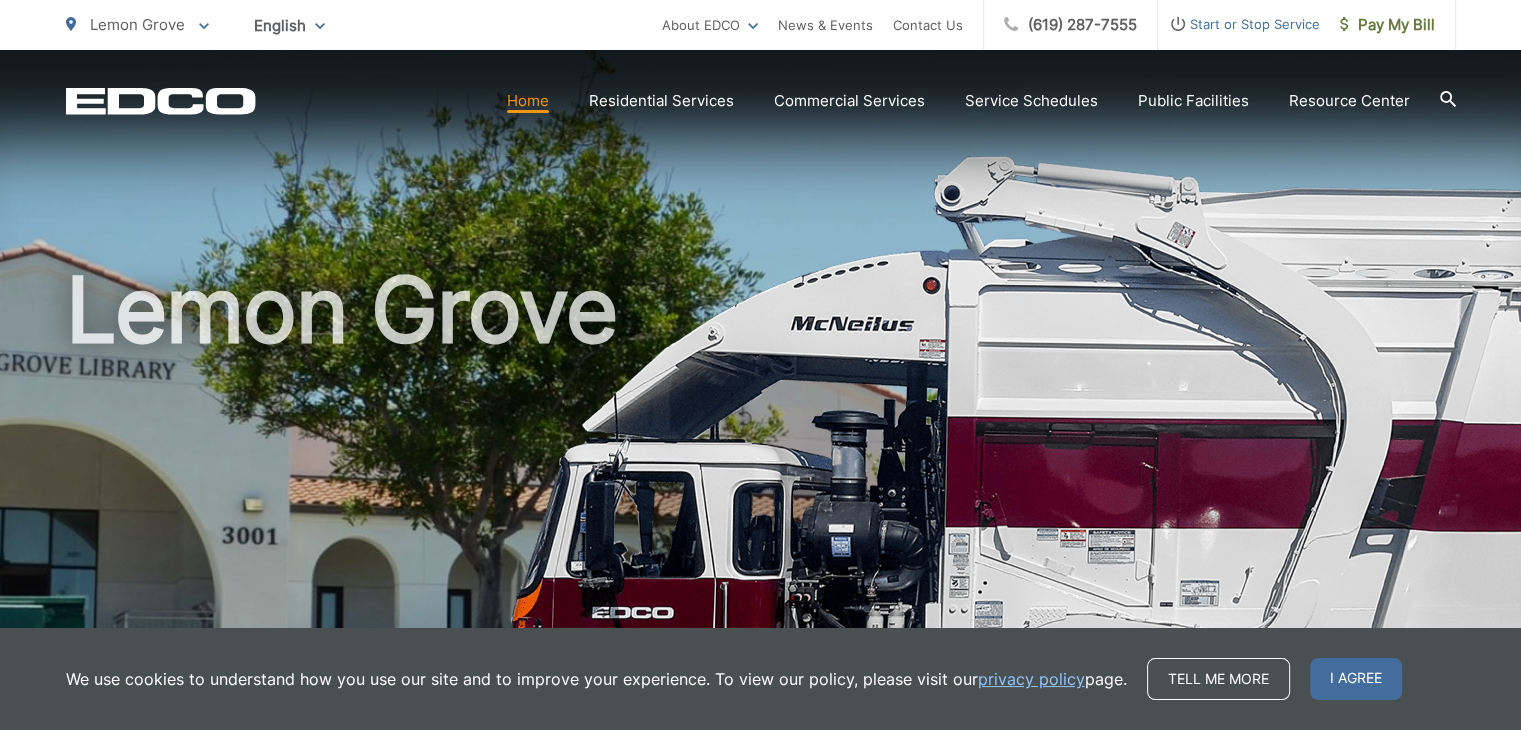 click on "Lemon Grove" at bounding box center (761, 462) 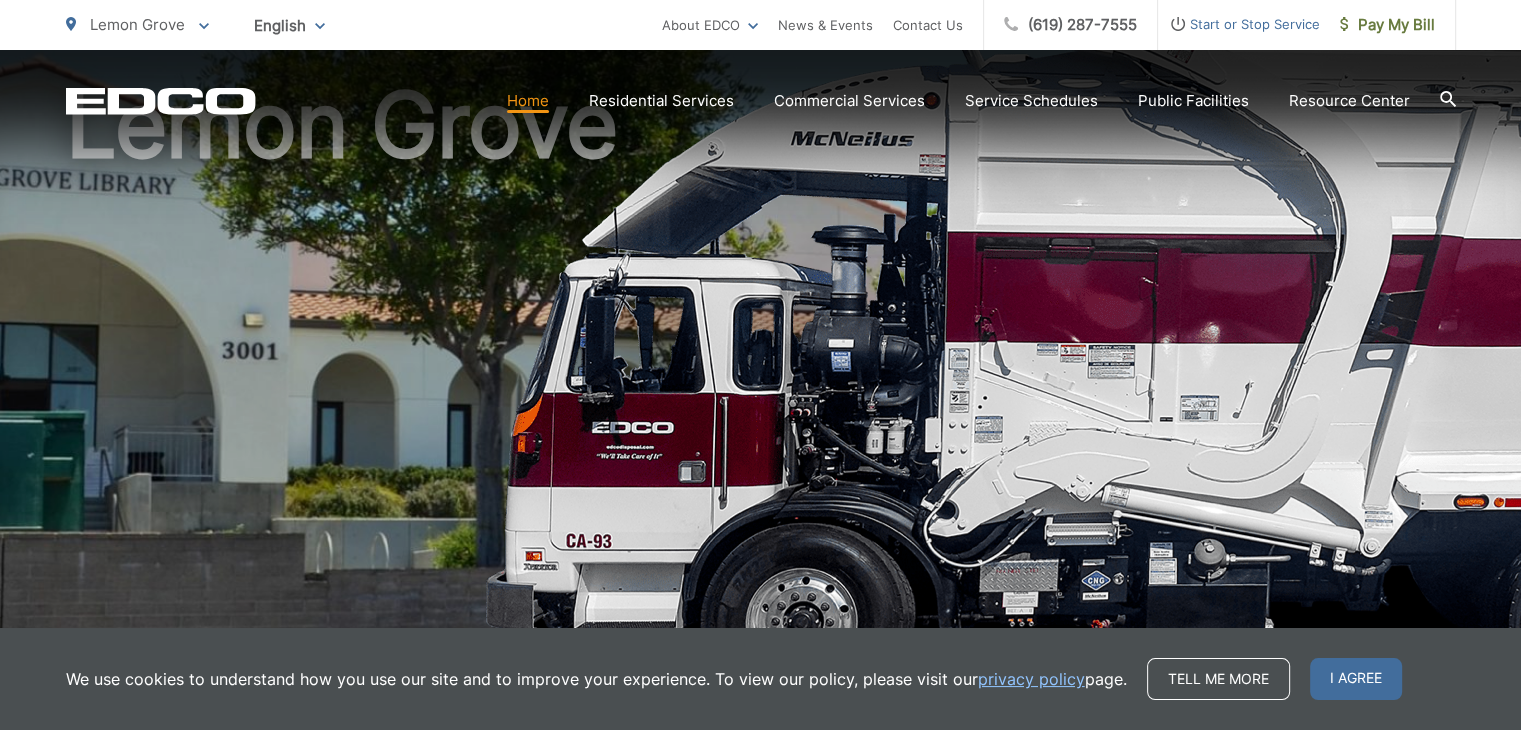 scroll, scrollTop: 0, scrollLeft: 0, axis: both 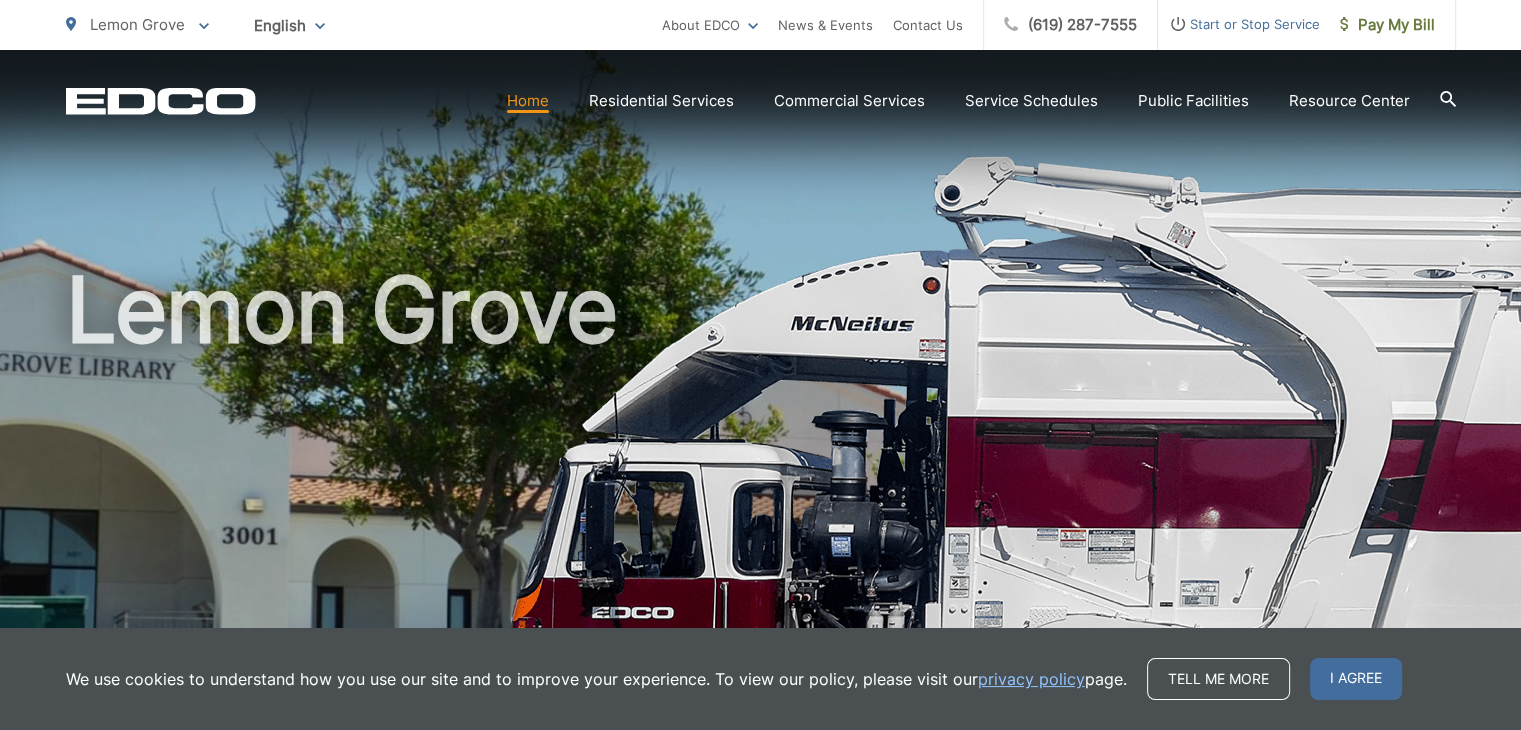 click on "Home" at bounding box center [528, 101] 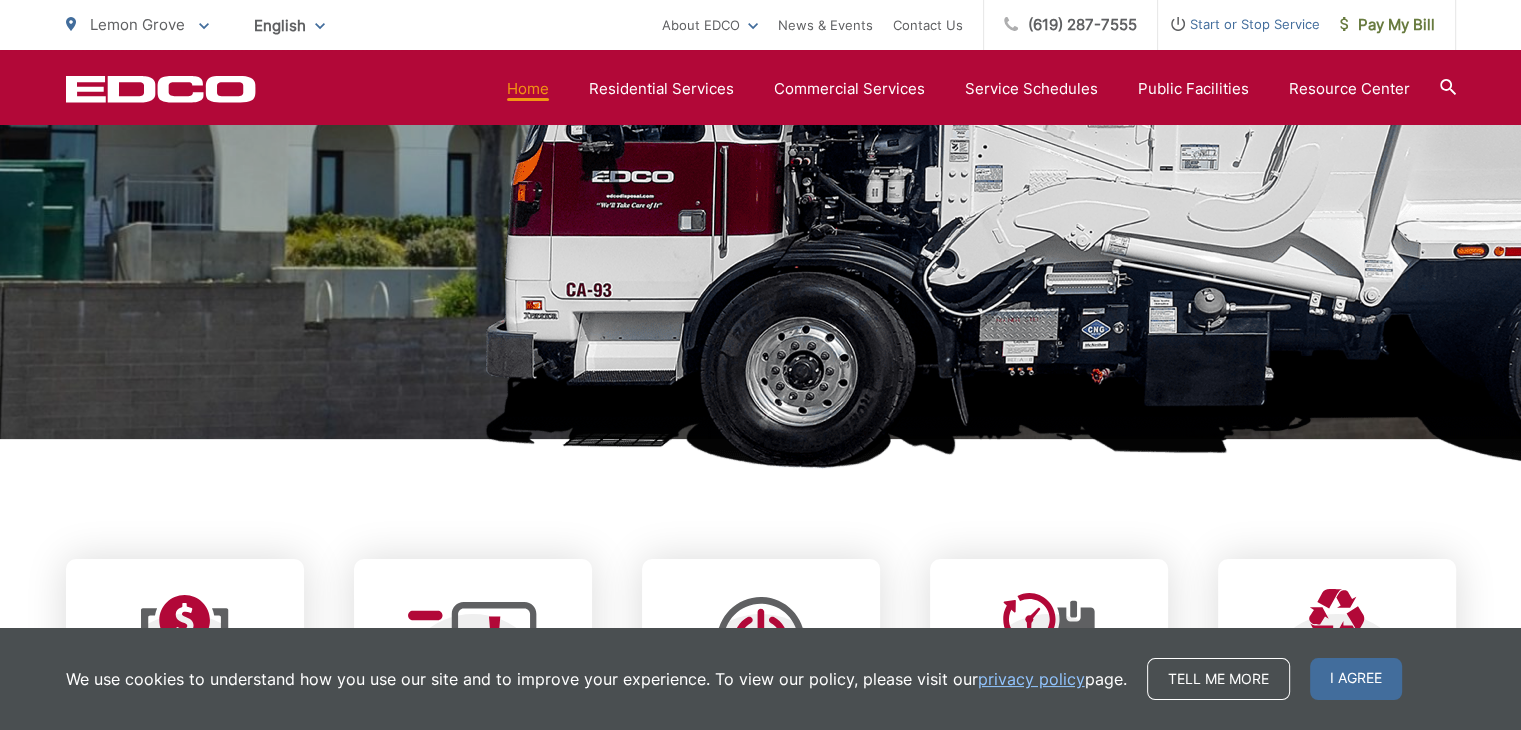 scroll, scrollTop: 384, scrollLeft: 0, axis: vertical 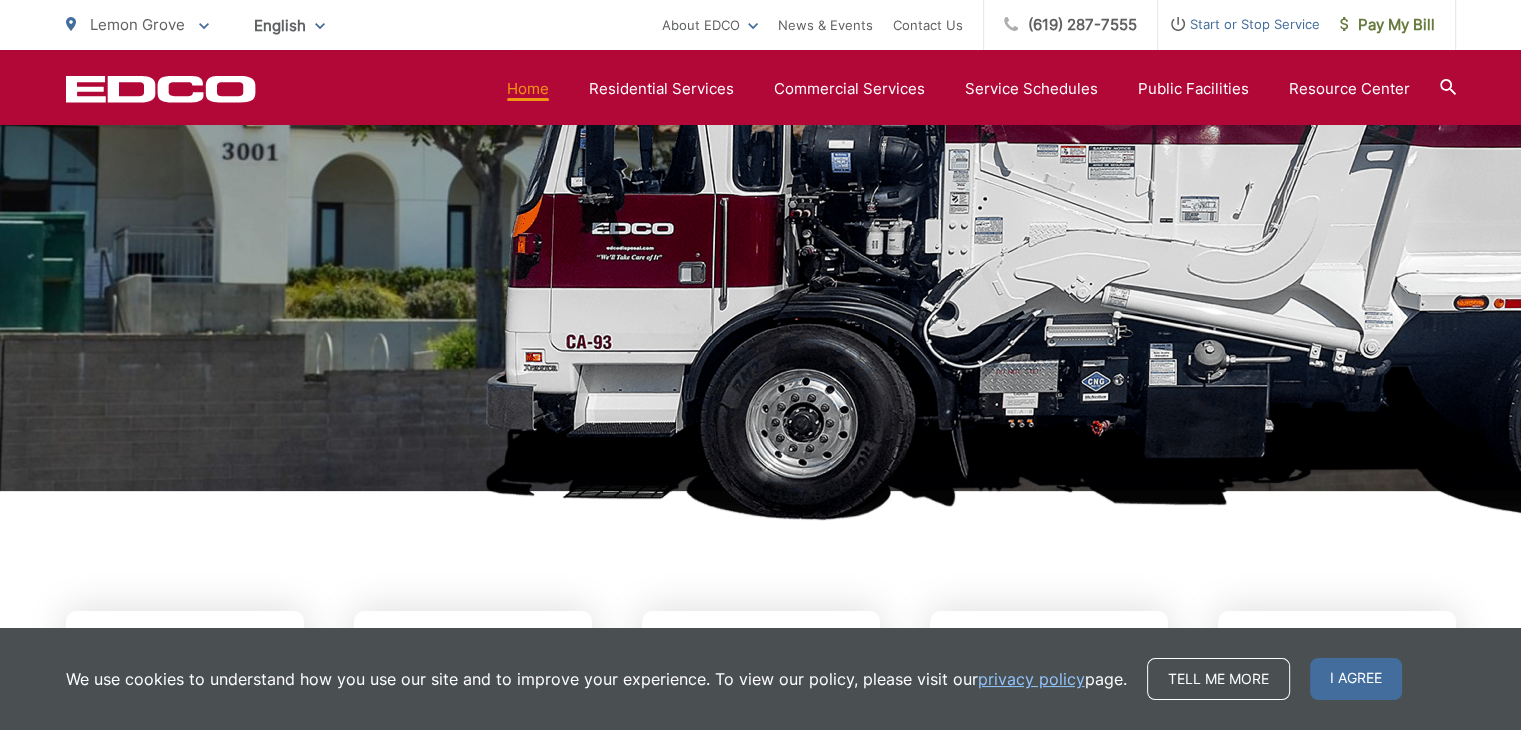 click on "Home" at bounding box center (528, 89) 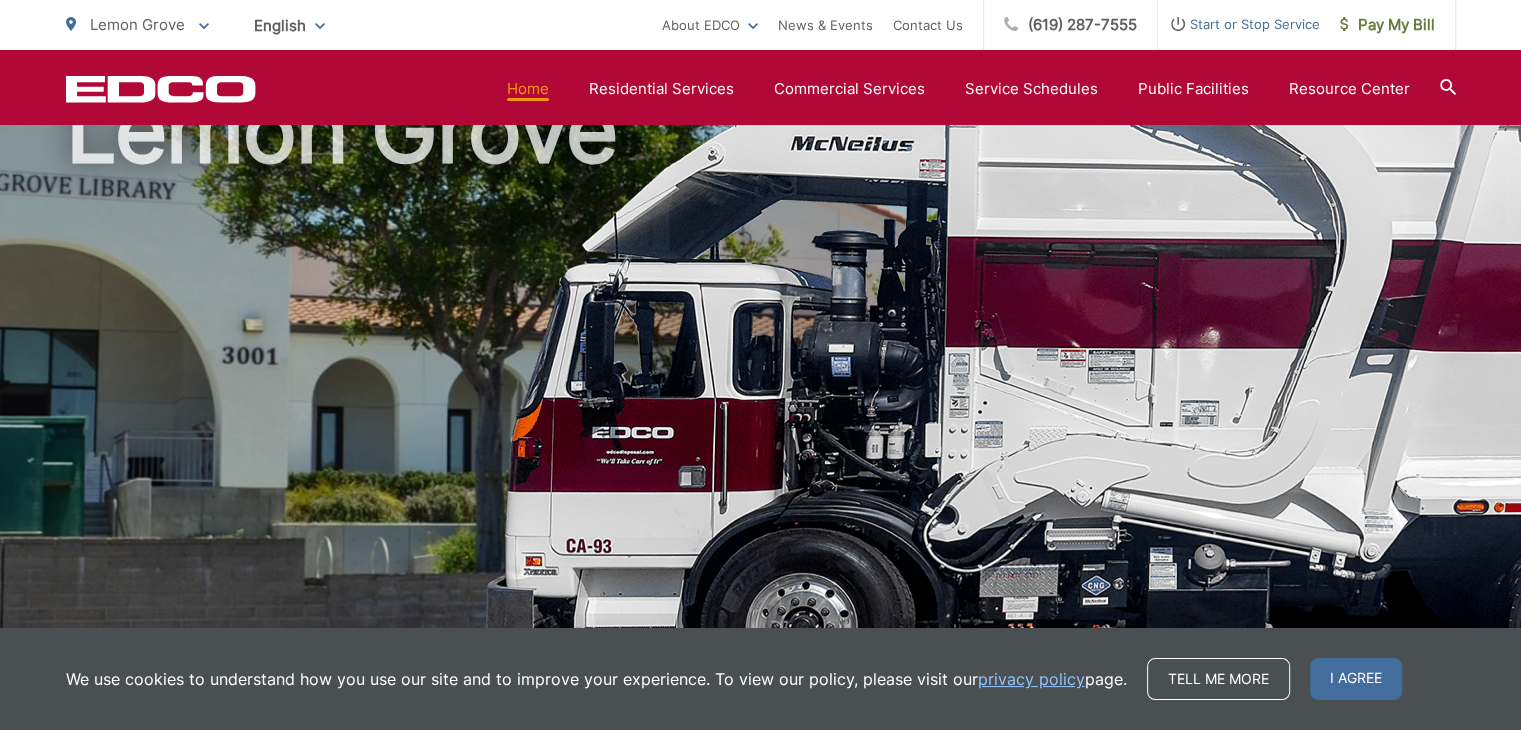 scroll, scrollTop: 0, scrollLeft: 0, axis: both 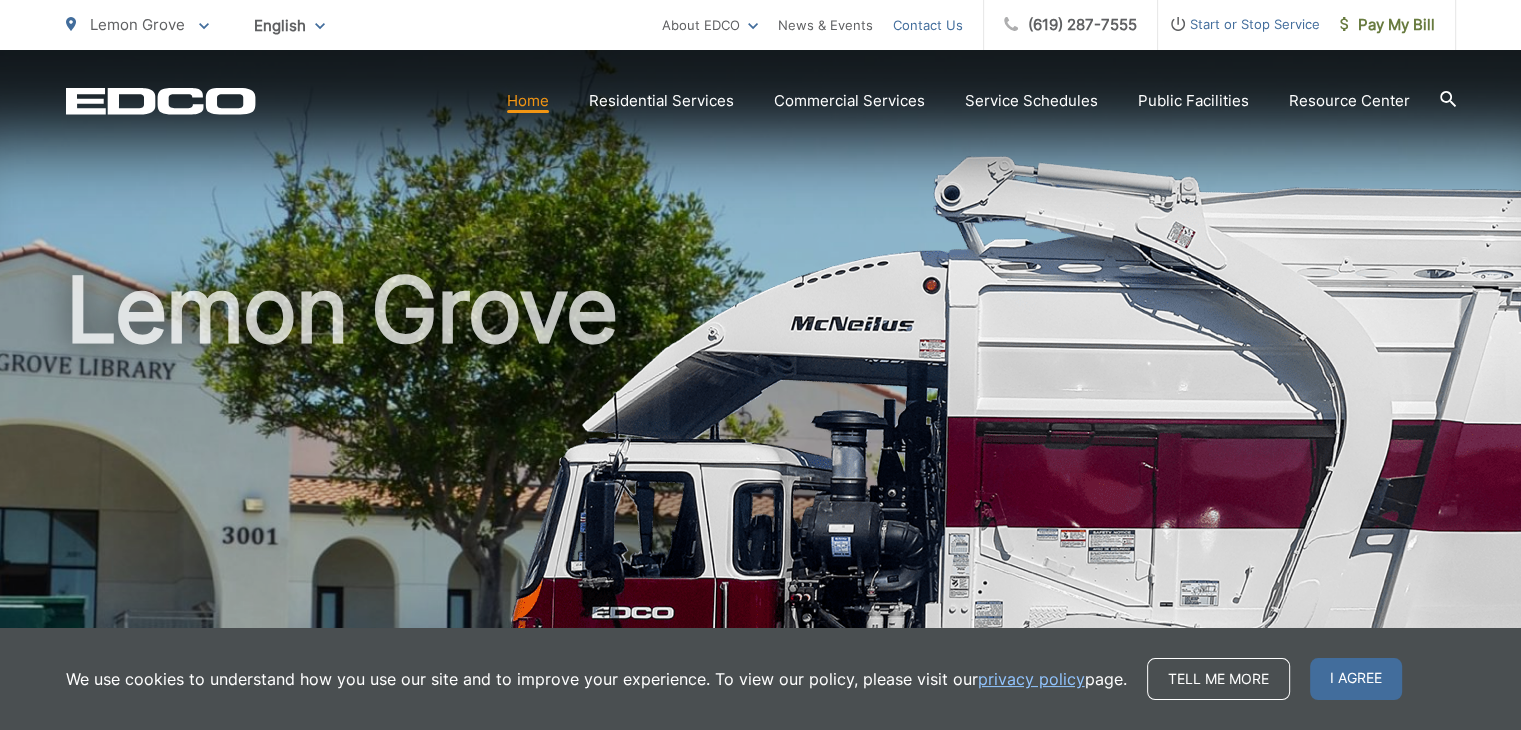 click on "Contact Us" at bounding box center (928, 25) 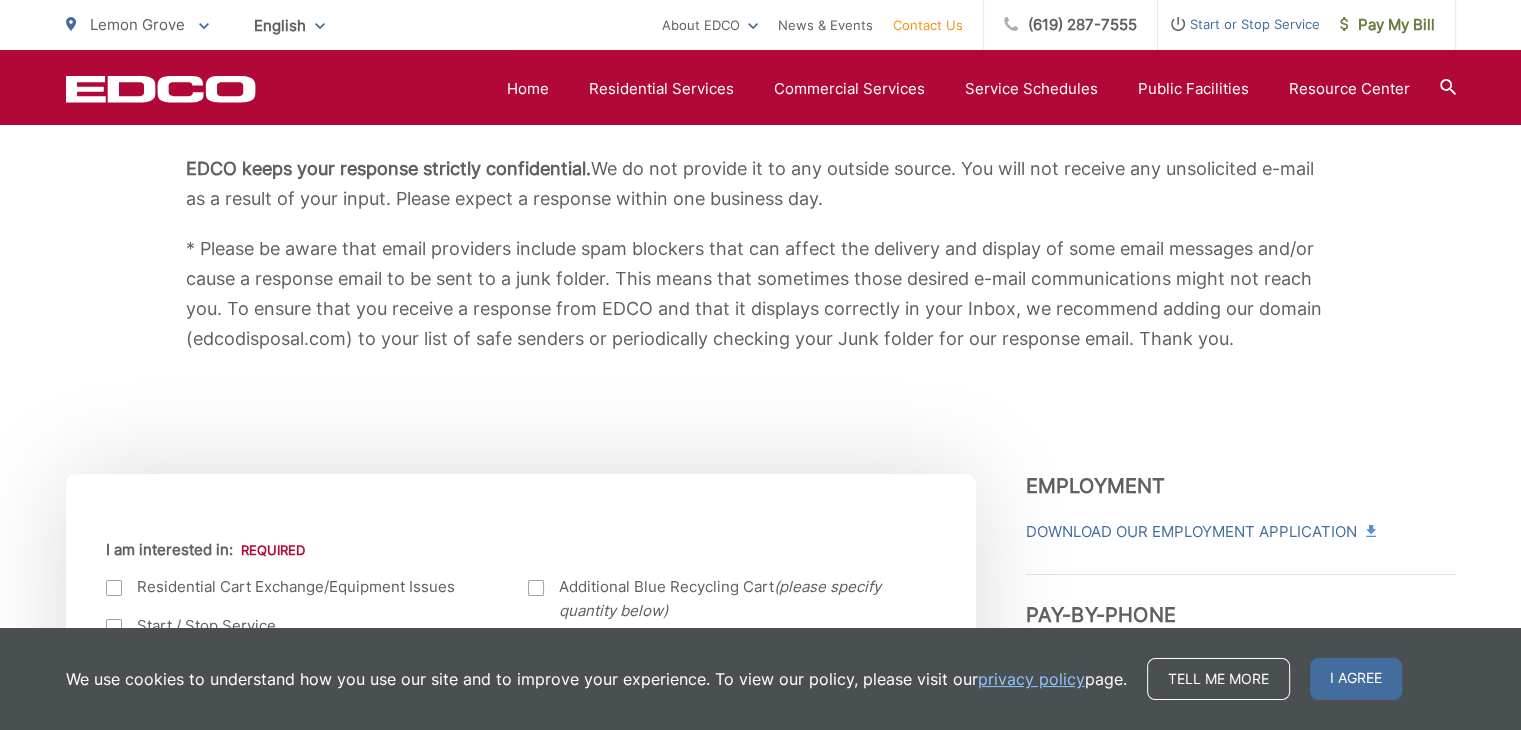 scroll, scrollTop: 0, scrollLeft: 0, axis: both 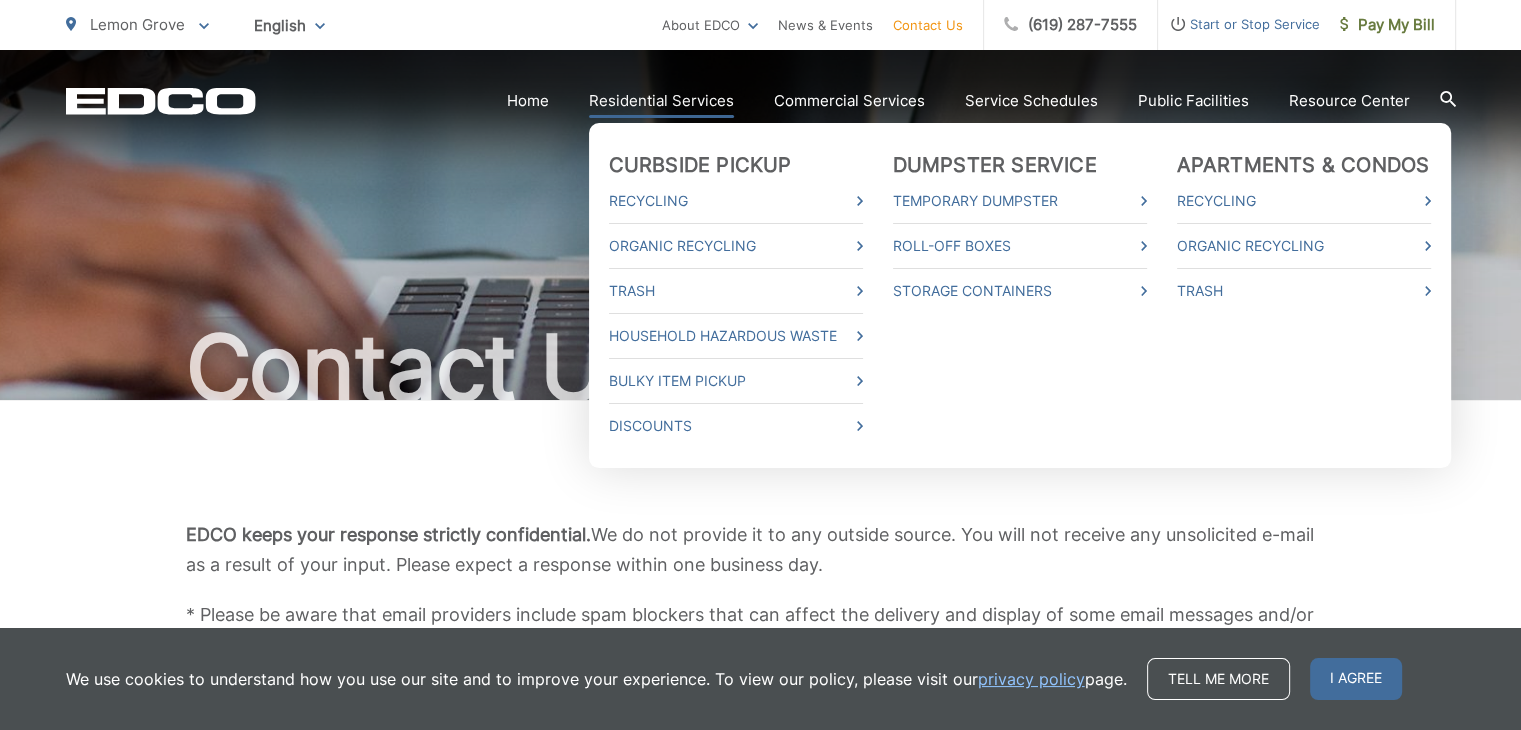 click on "Residential Services" at bounding box center [661, 101] 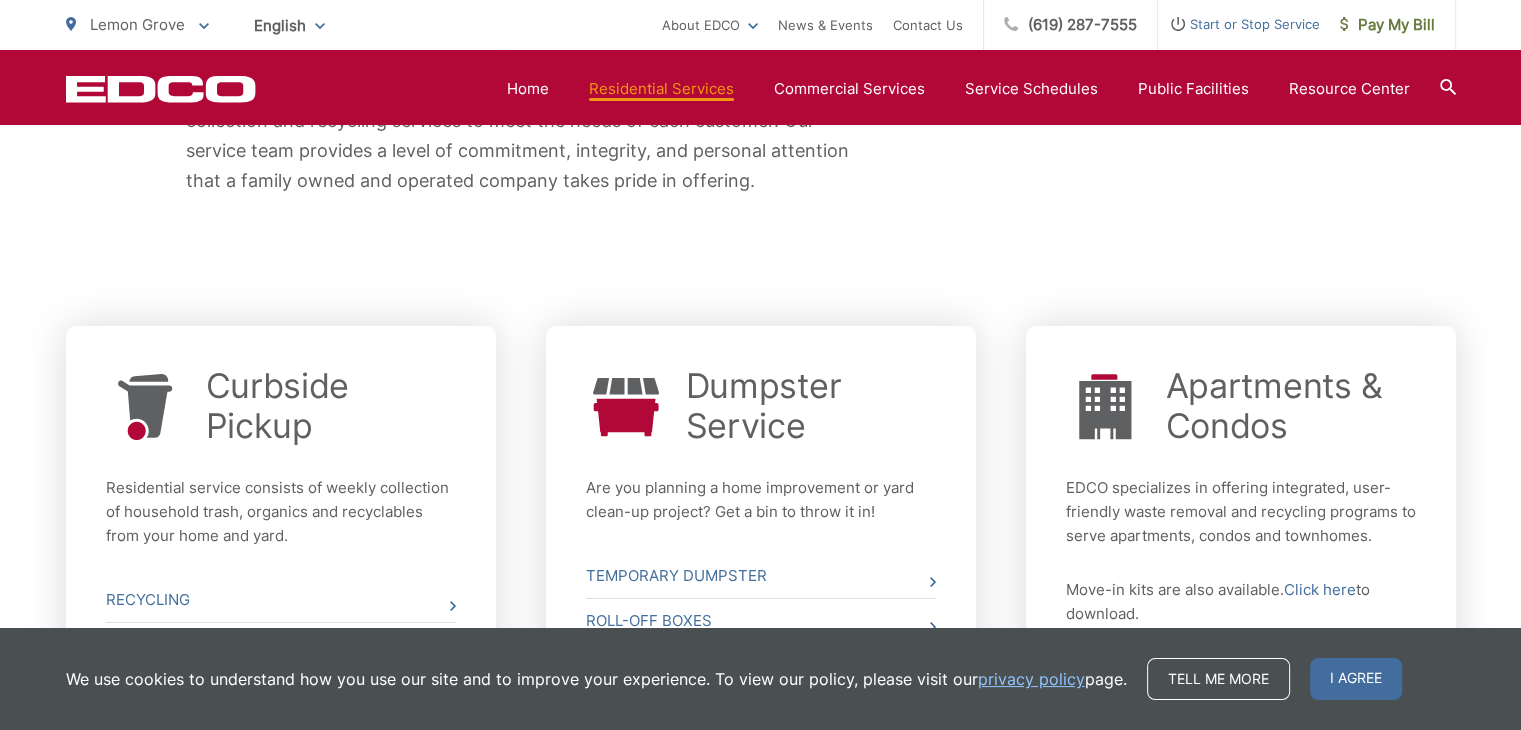 scroll, scrollTop: 784, scrollLeft: 0, axis: vertical 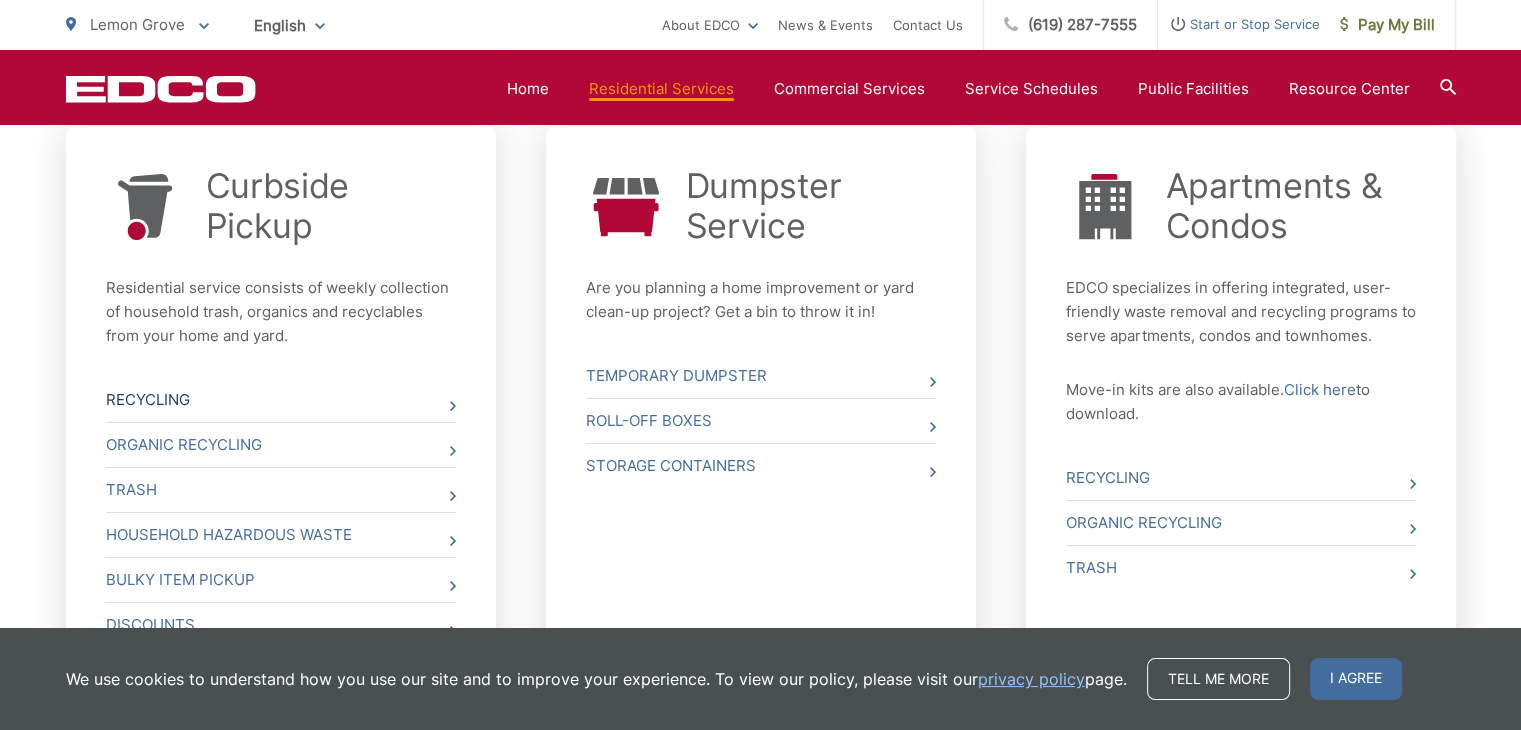 click 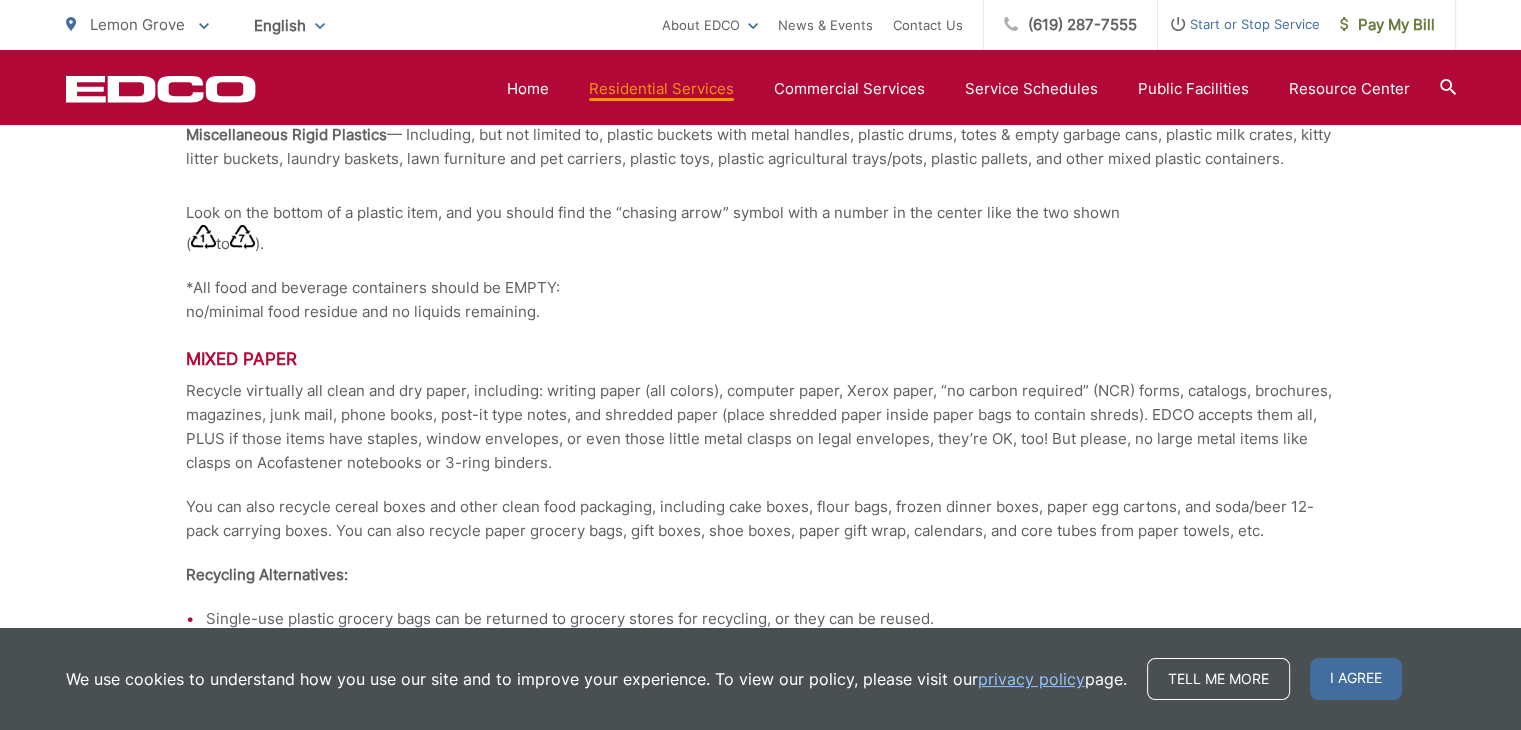scroll, scrollTop: 2700, scrollLeft: 0, axis: vertical 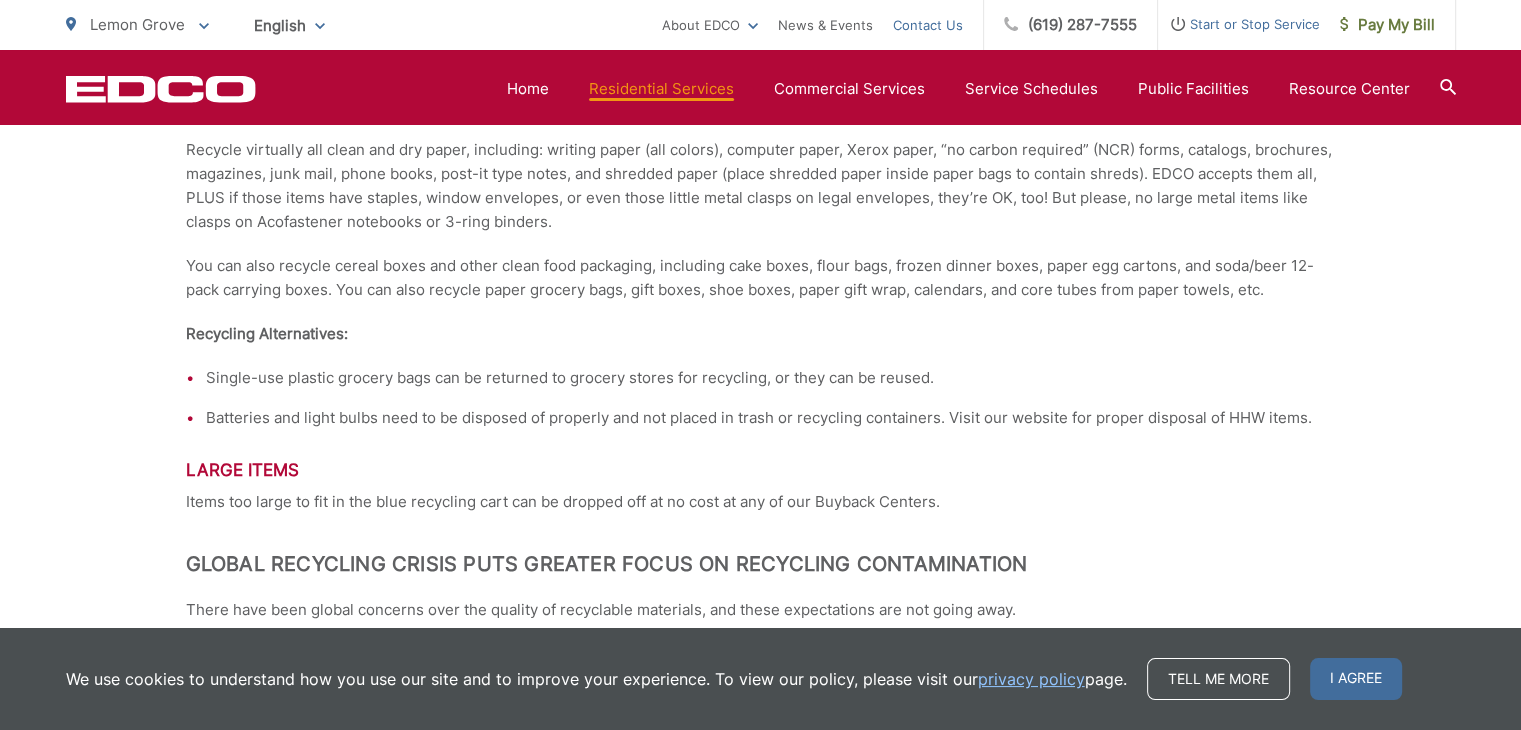 click on "Contact Us" at bounding box center (928, 25) 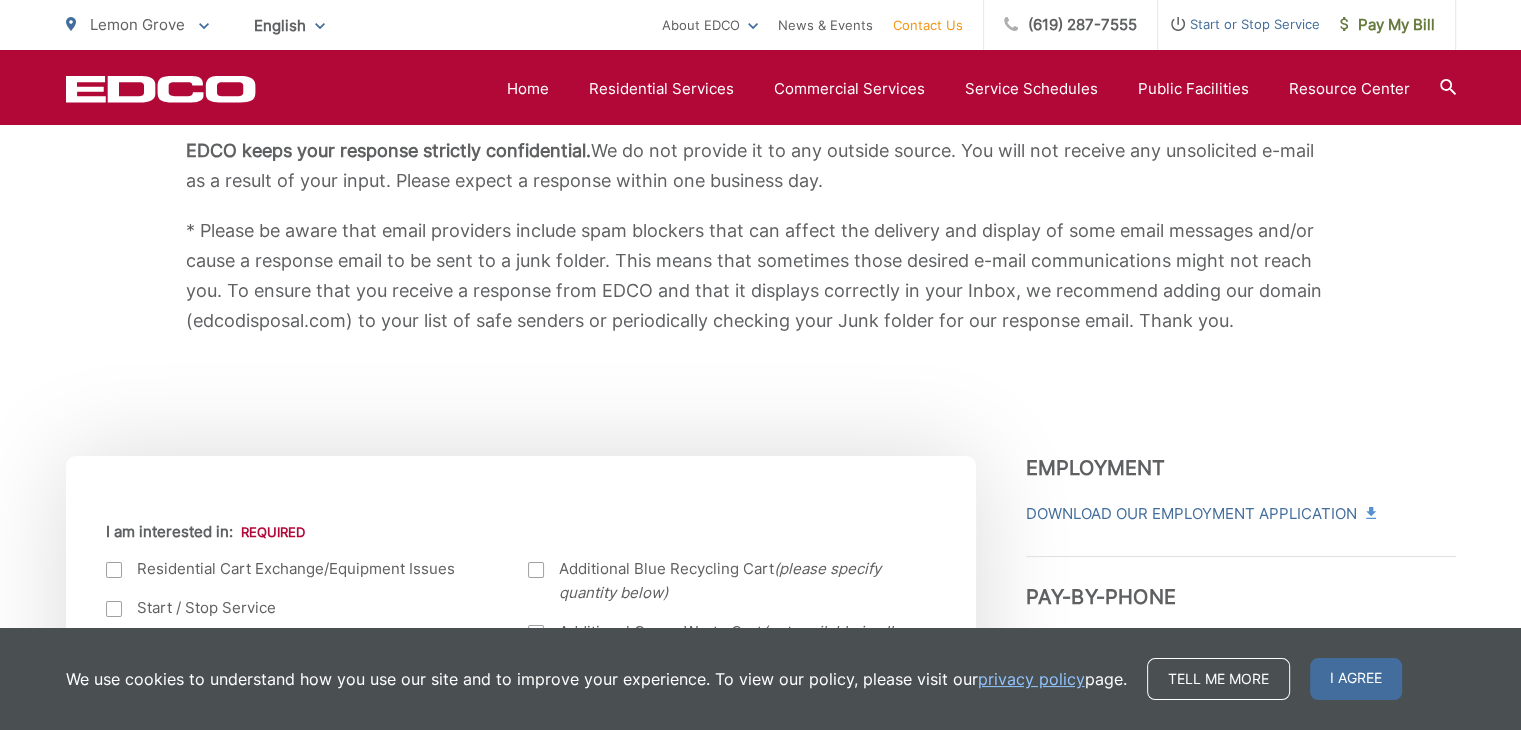 scroll, scrollTop: 366, scrollLeft: 0, axis: vertical 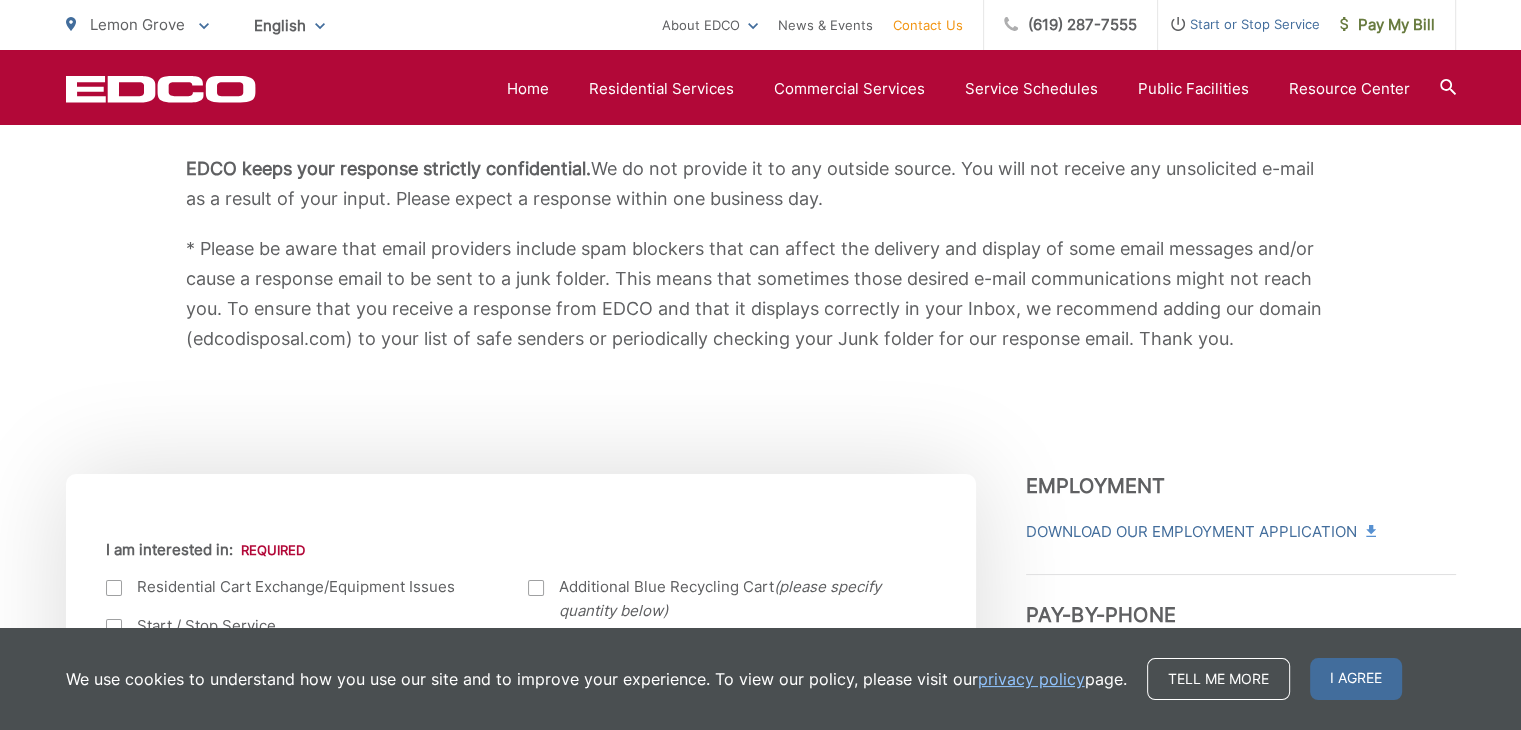 click 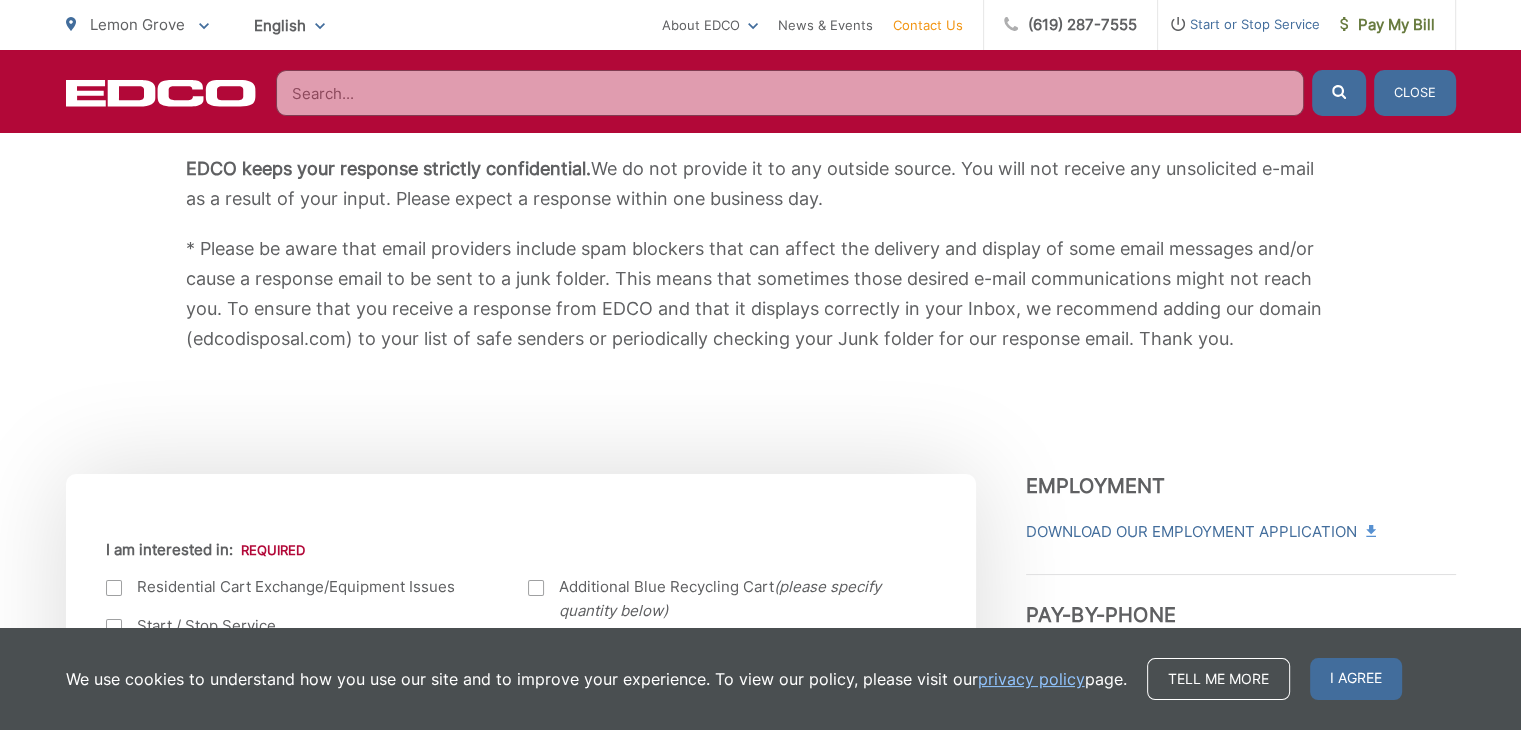 click on "Close" at bounding box center (1415, 93) 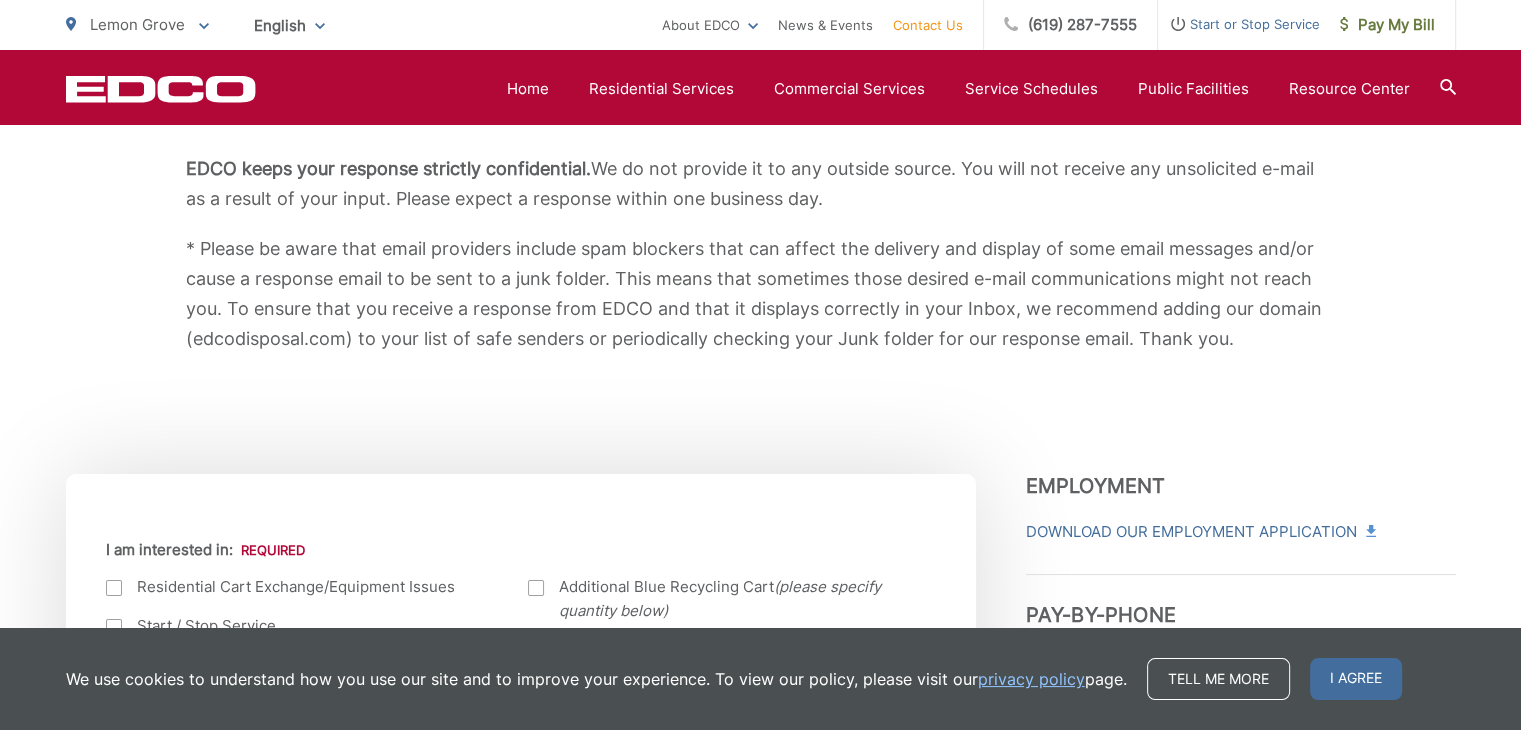 click on "Contact Us" at bounding box center [928, 25] 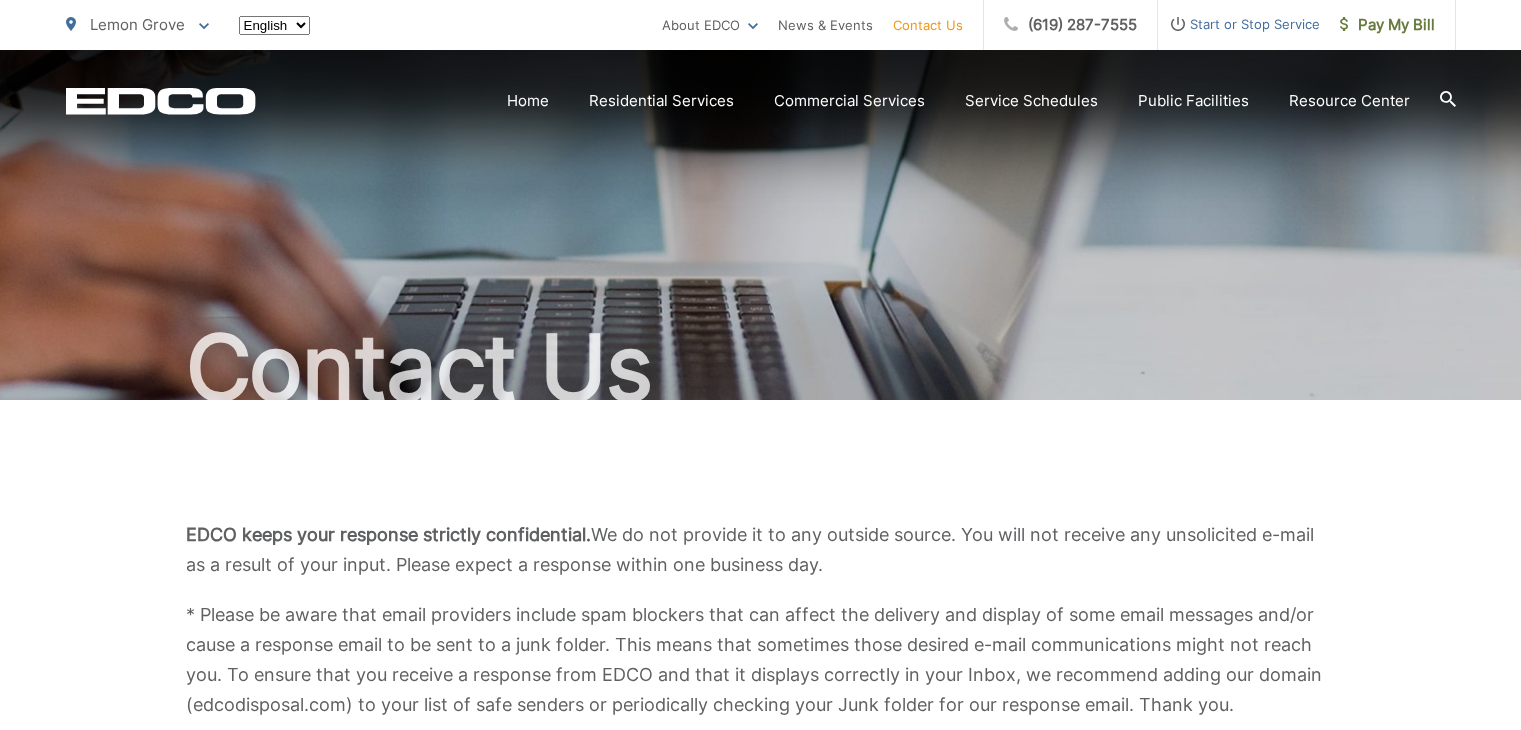 scroll, scrollTop: 0, scrollLeft: 0, axis: both 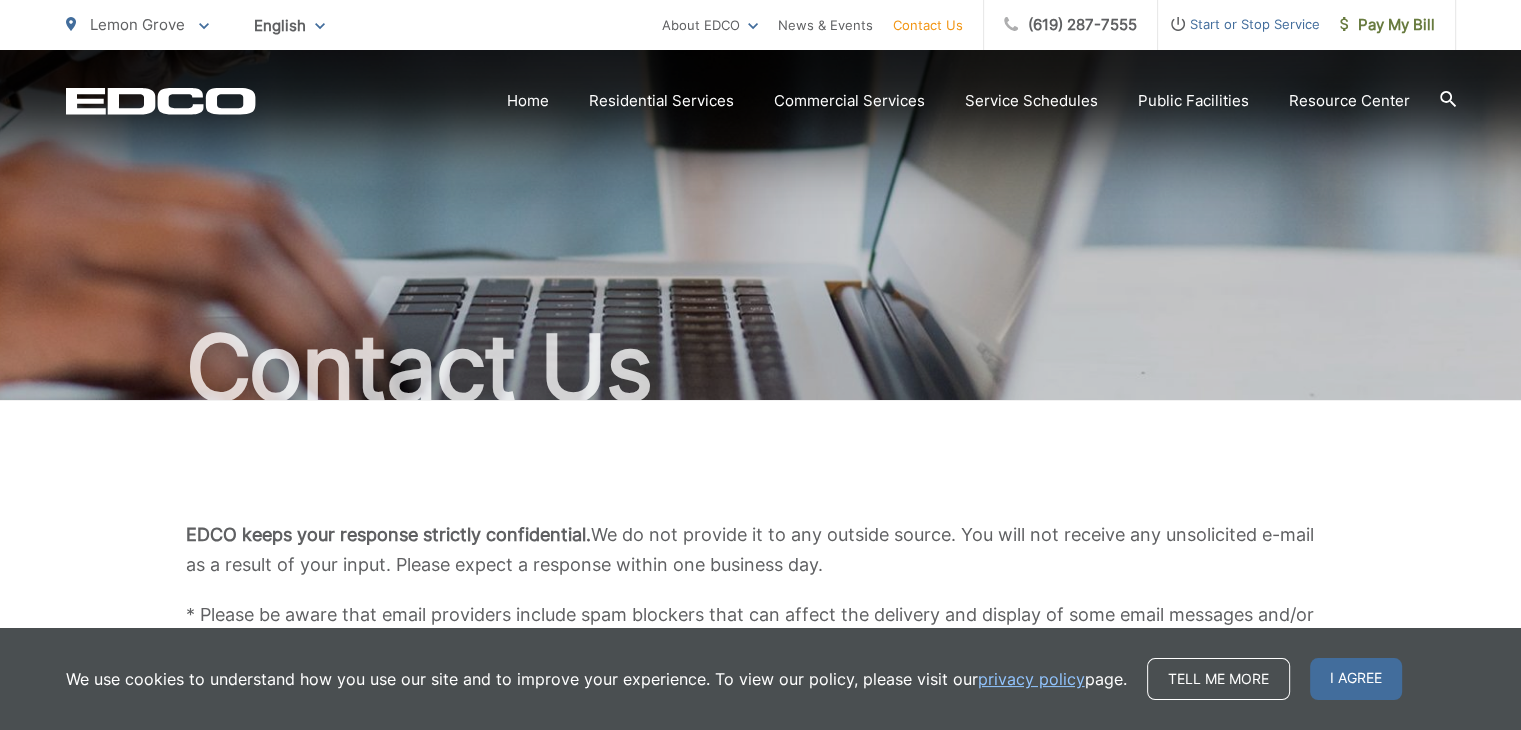 click on "Contact Us" at bounding box center (928, 25) 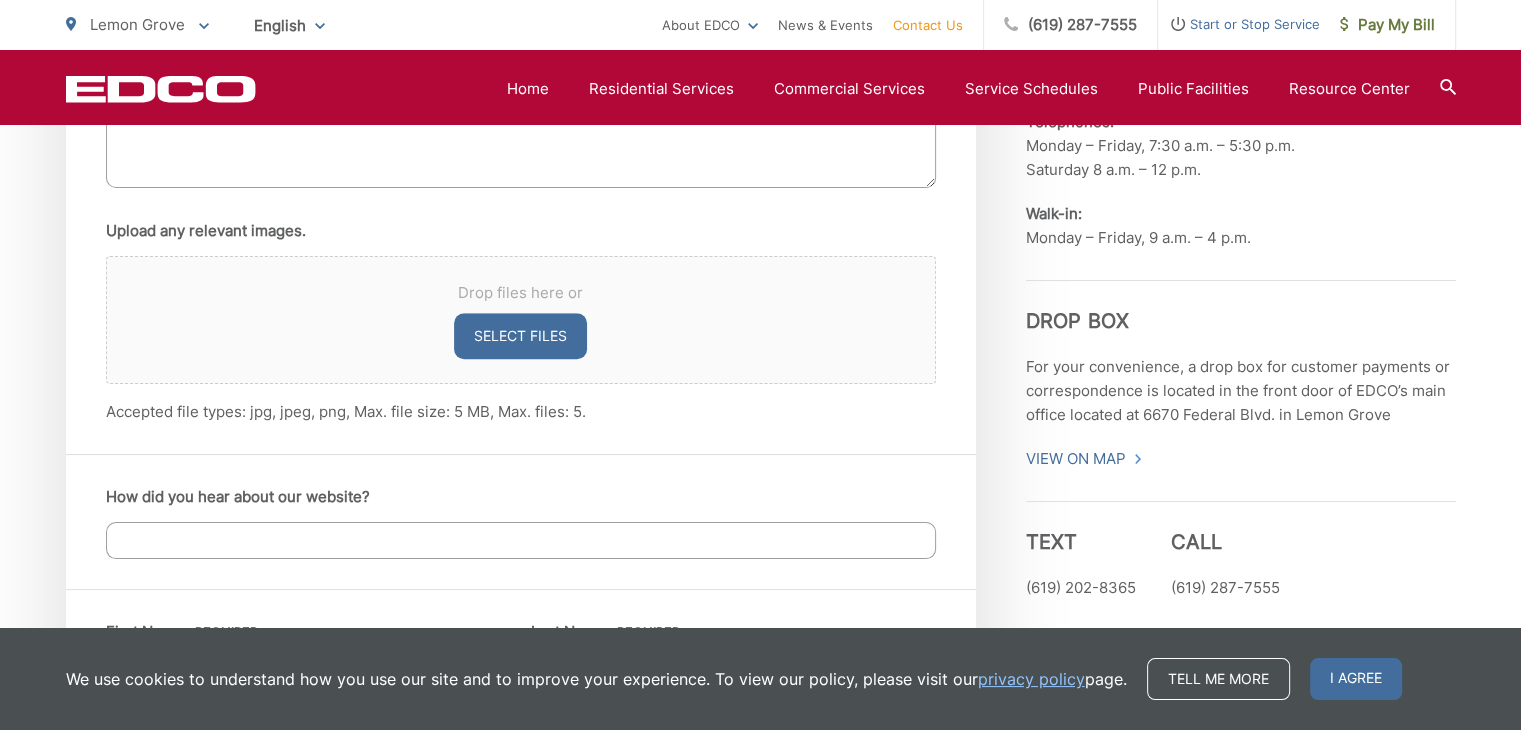 scroll, scrollTop: 1266, scrollLeft: 0, axis: vertical 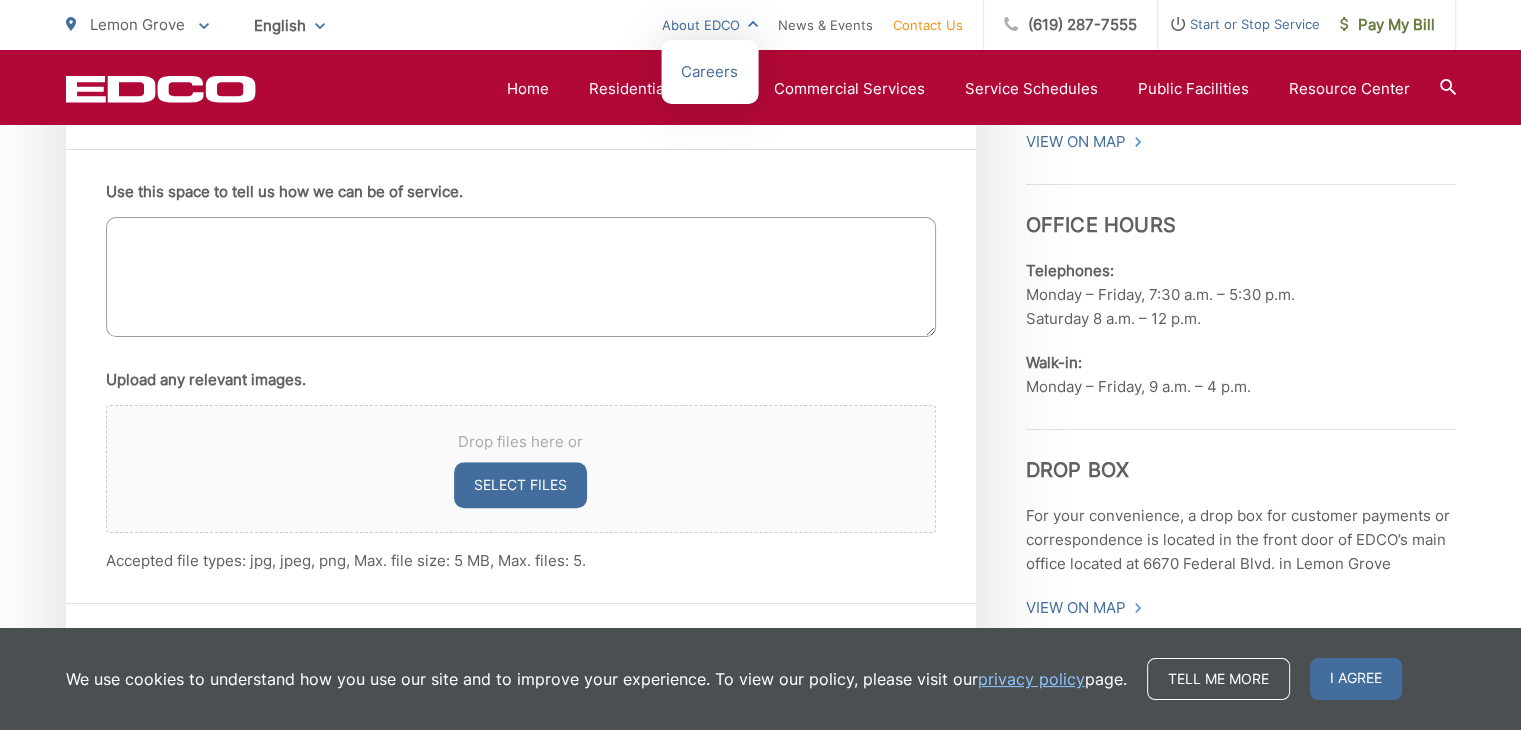 click on "About EDCO" at bounding box center [710, 25] 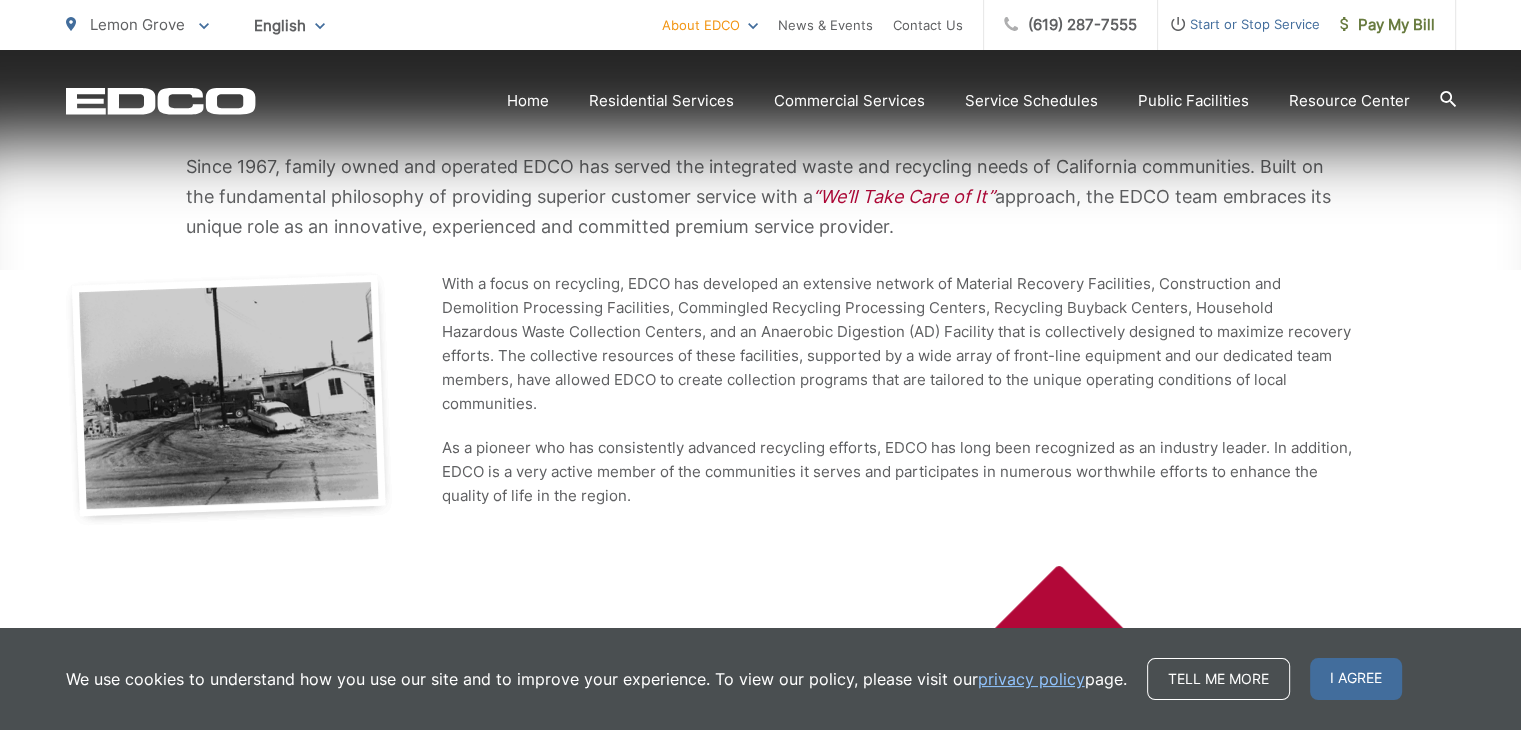 scroll, scrollTop: 400, scrollLeft: 0, axis: vertical 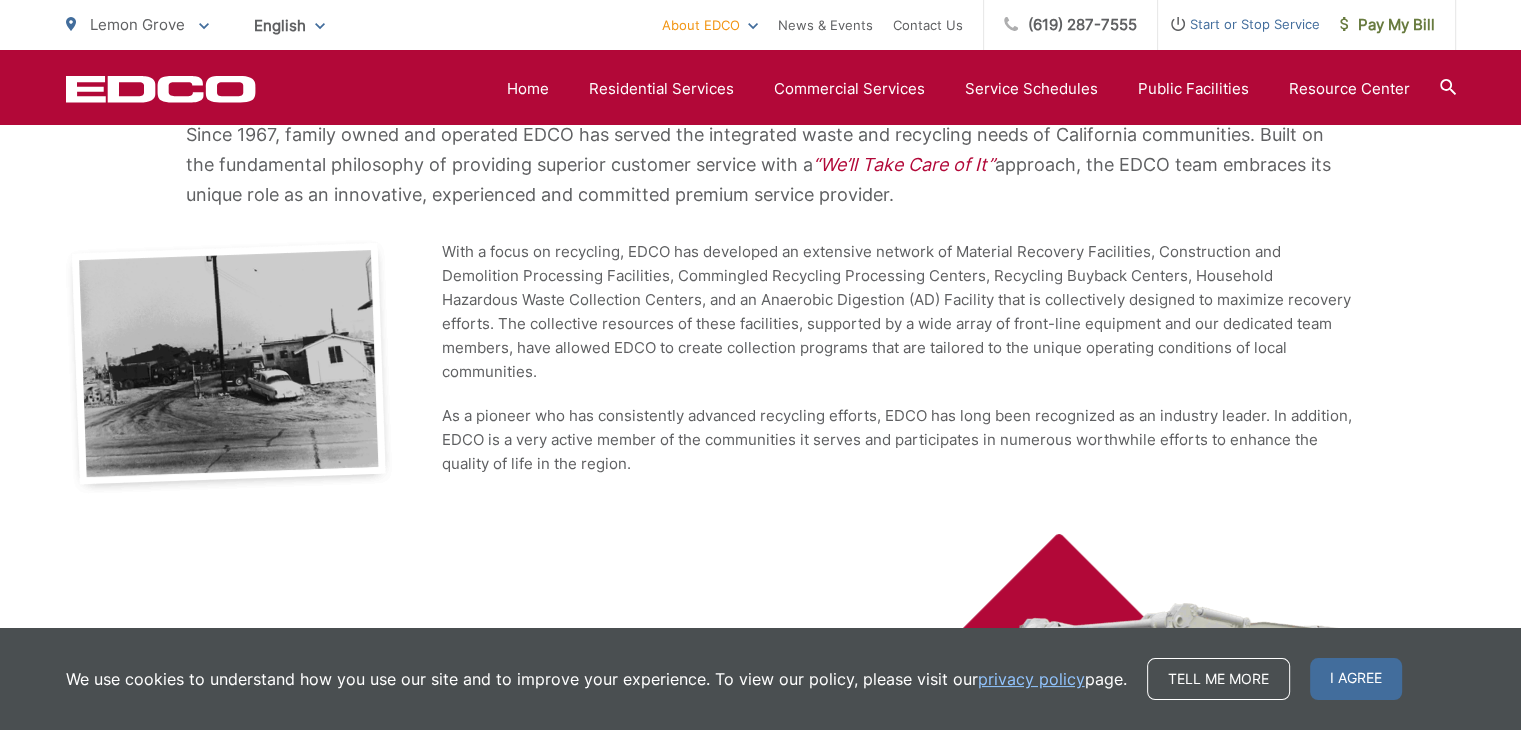 click at bounding box center (229, 367) 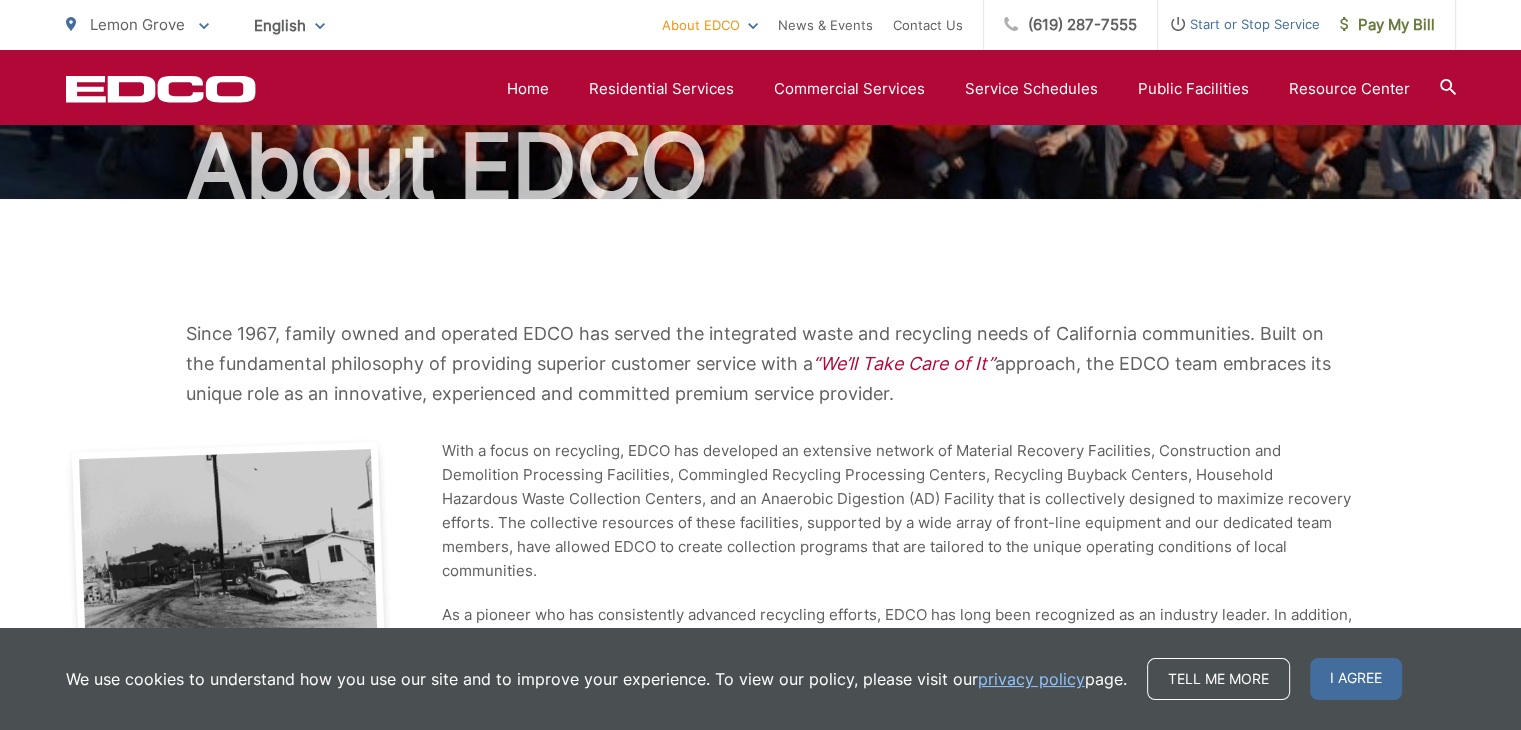 scroll, scrollTop: 200, scrollLeft: 0, axis: vertical 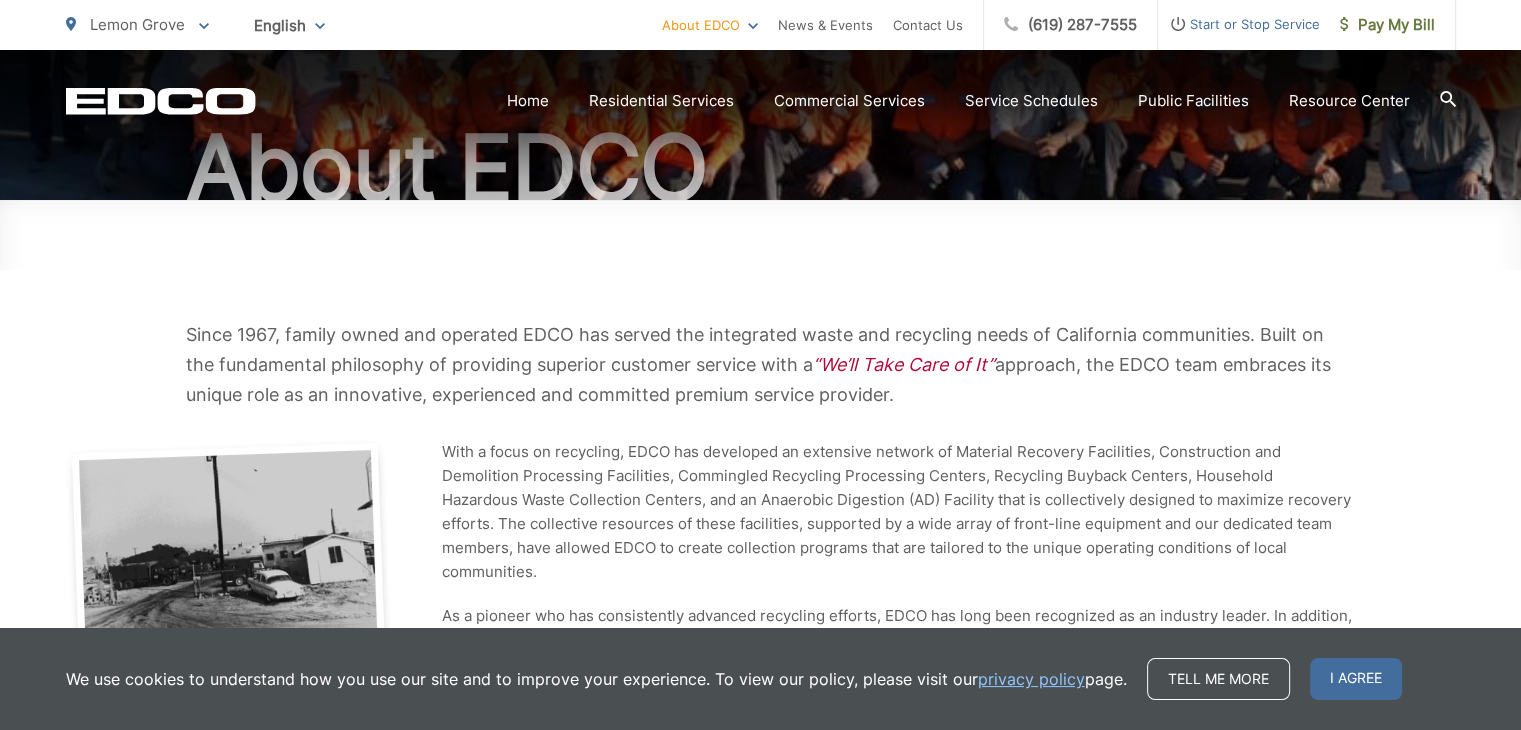 click 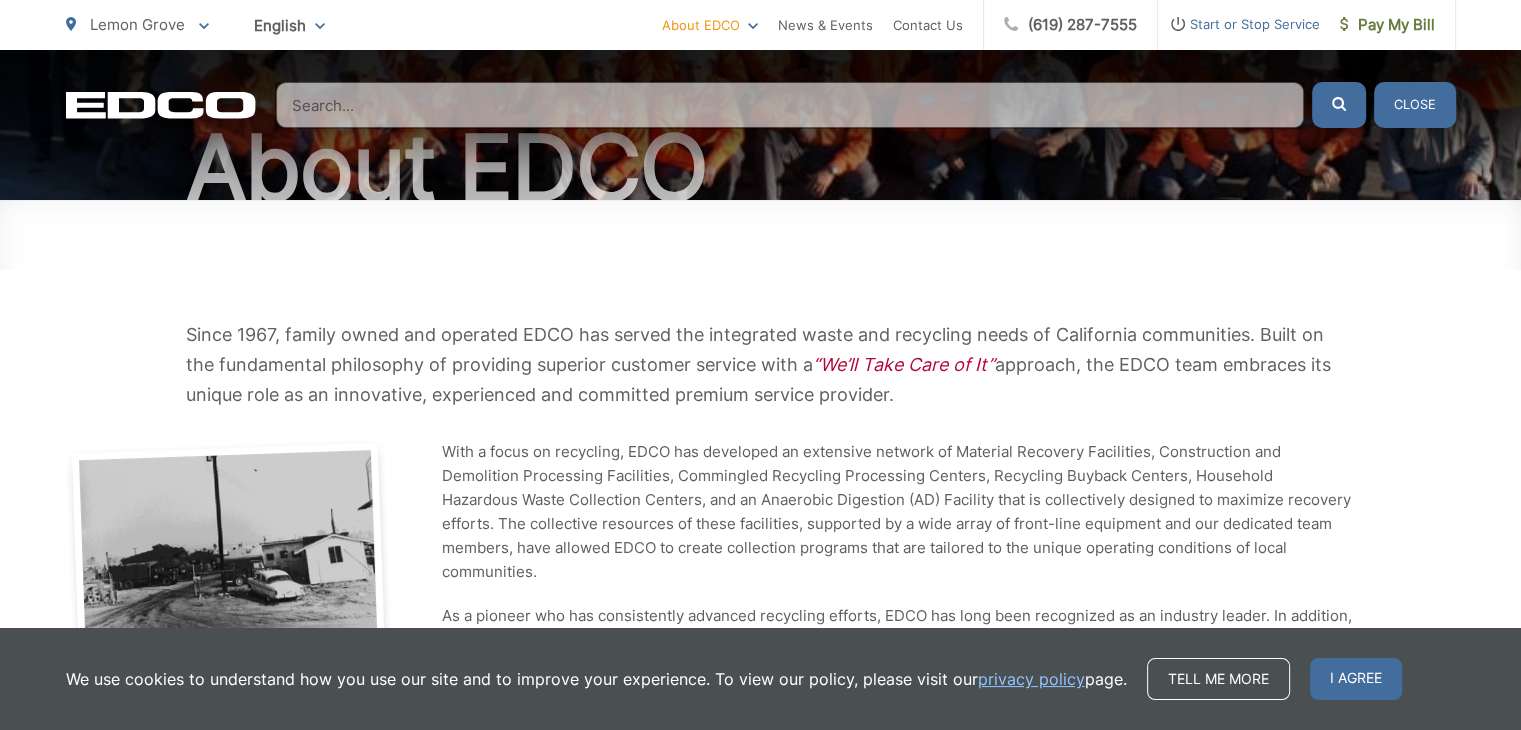 click at bounding box center [790, 105] 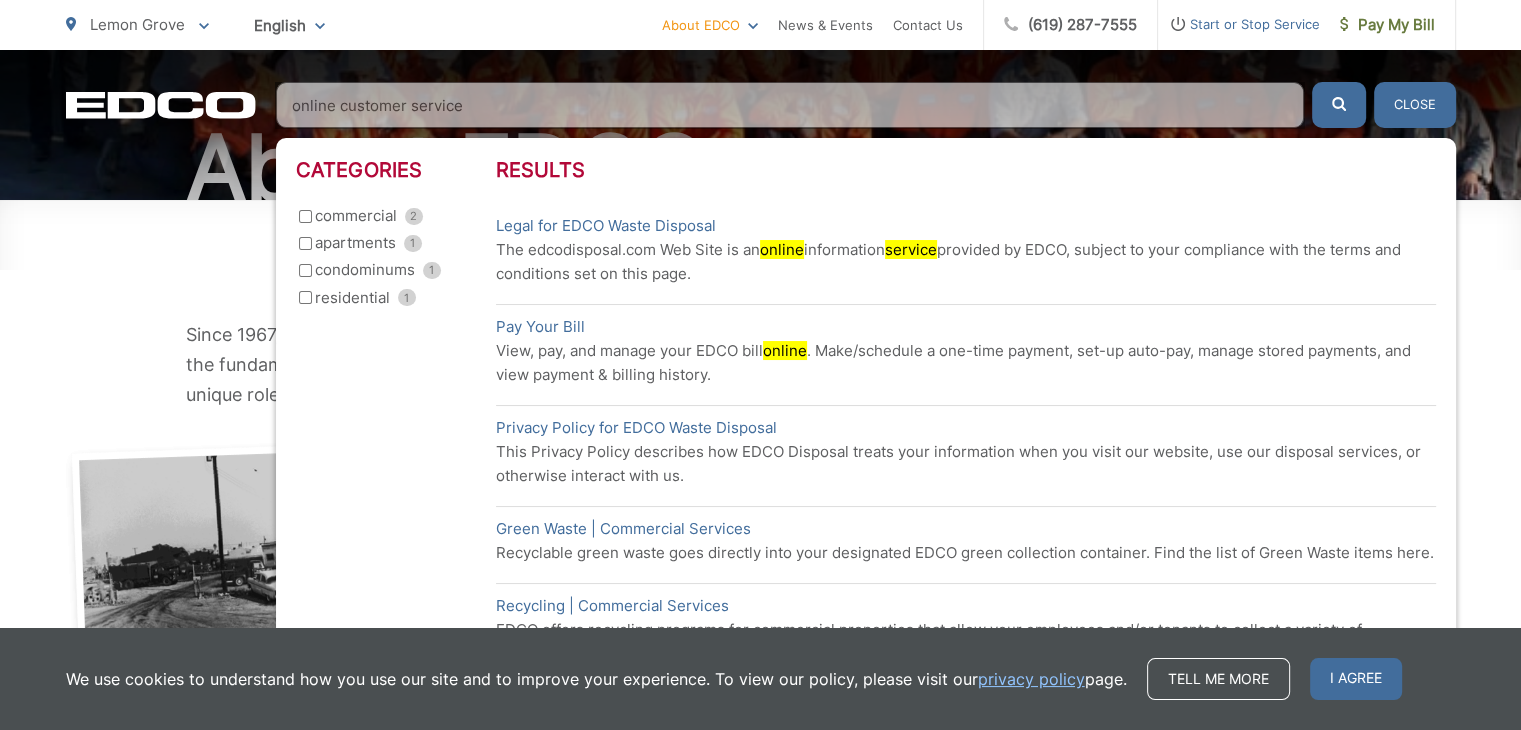 type on "online customer service" 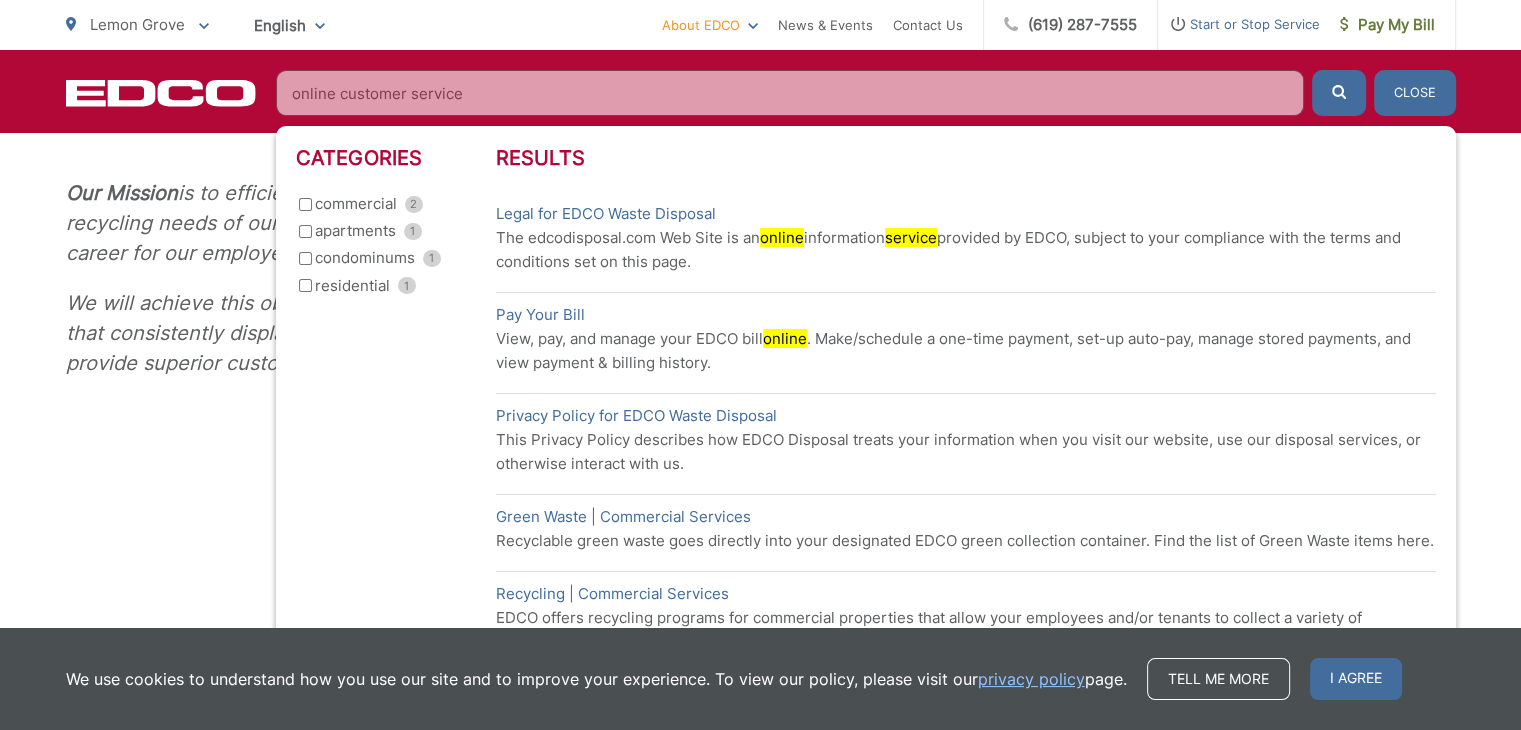 scroll, scrollTop: 994, scrollLeft: 0, axis: vertical 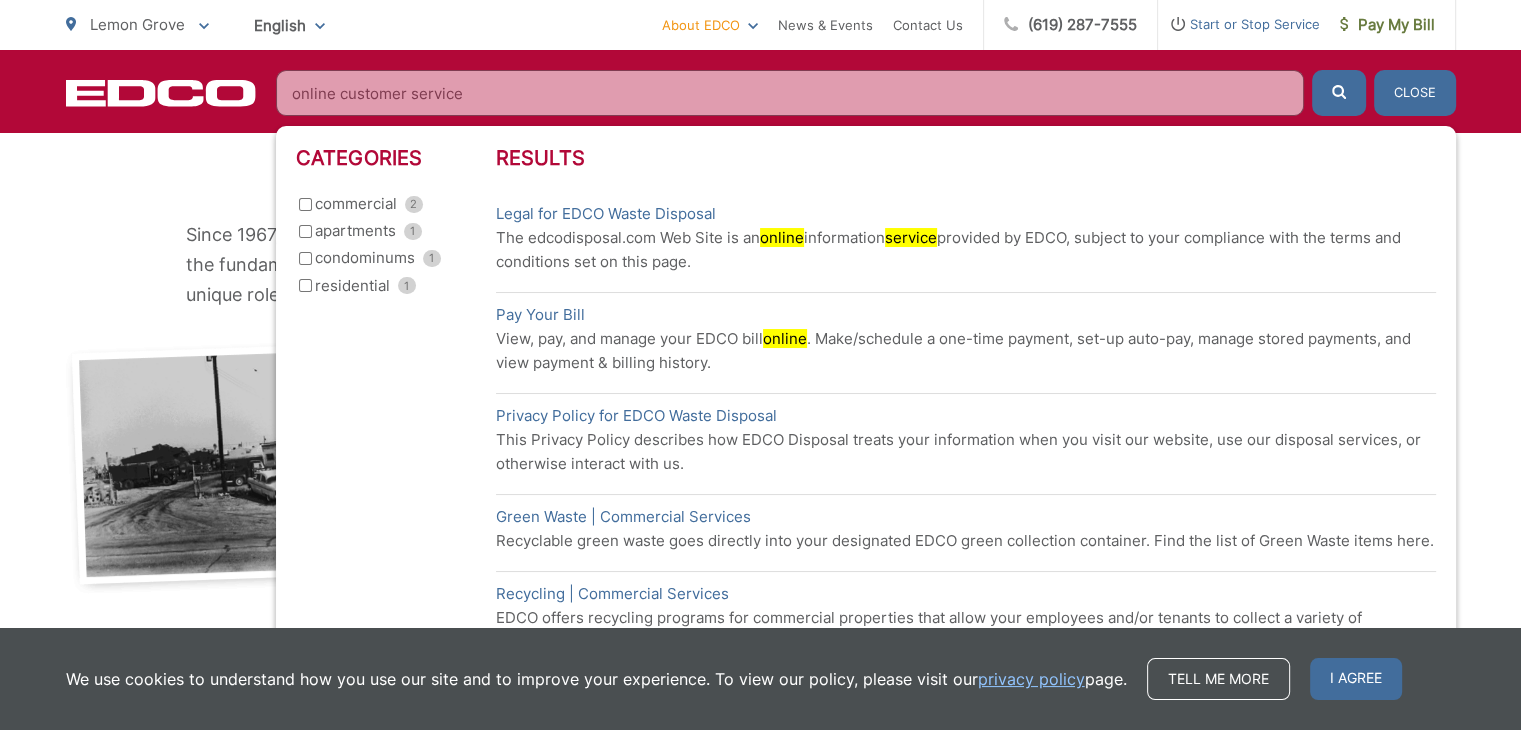 click at bounding box center (229, 467) 